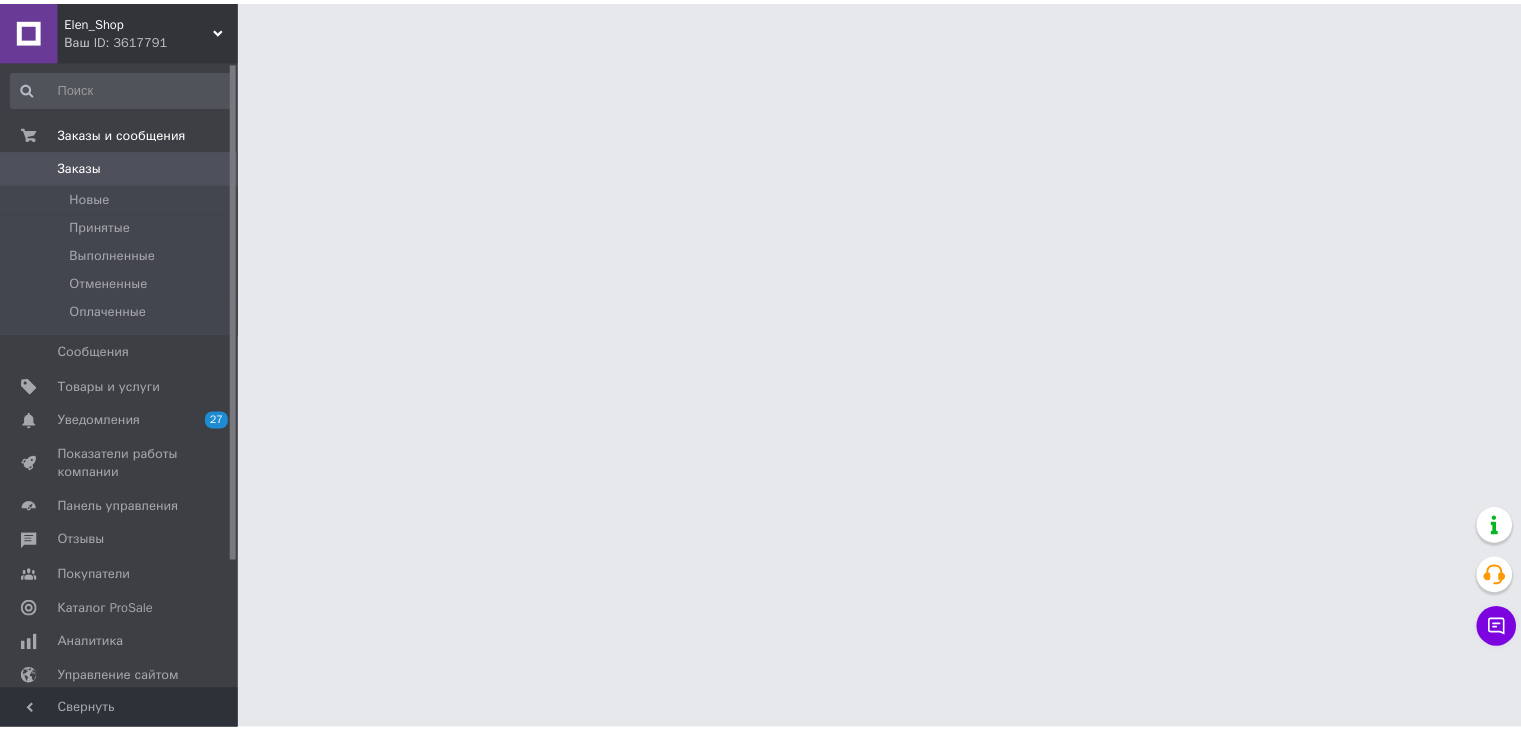 scroll, scrollTop: 0, scrollLeft: 0, axis: both 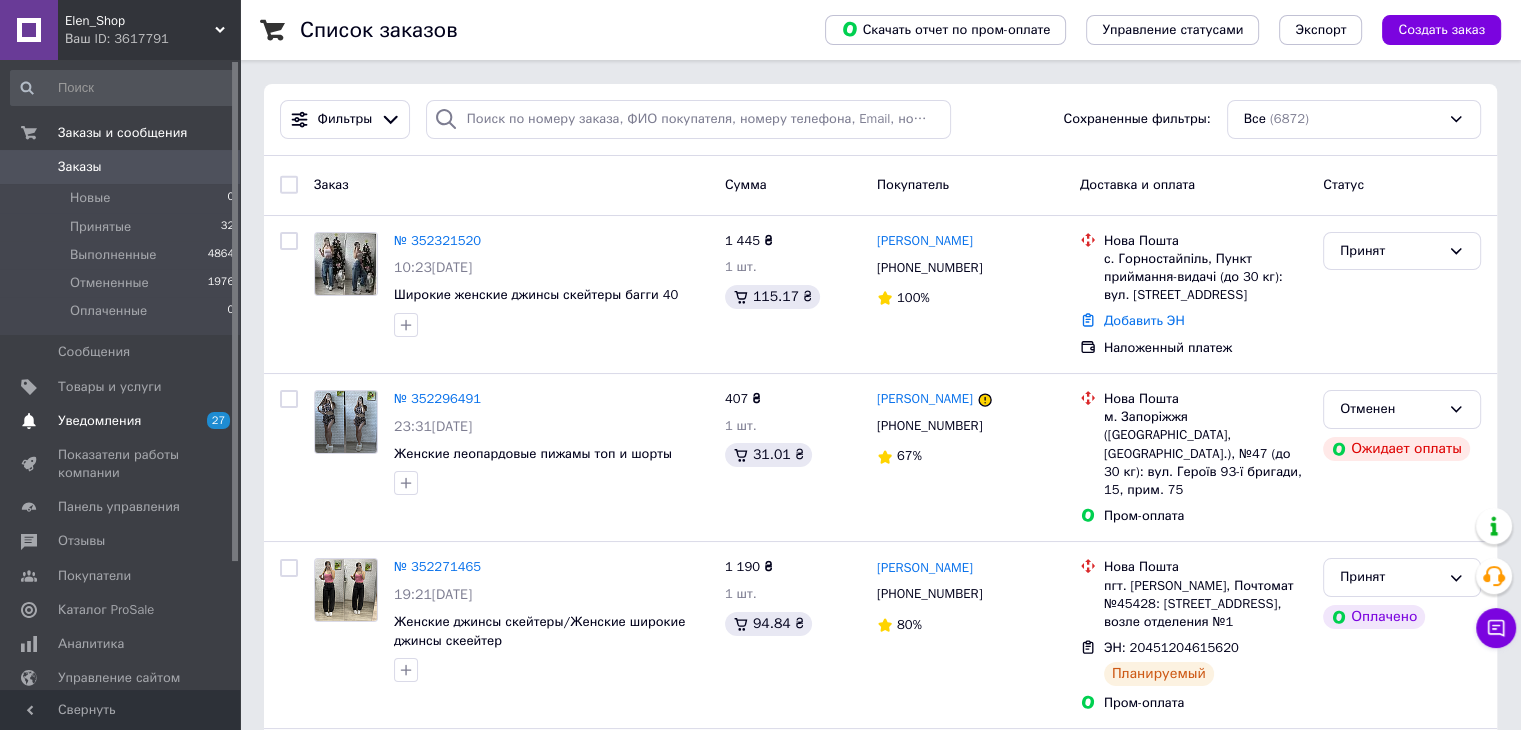 click on "Уведомления" at bounding box center (99, 421) 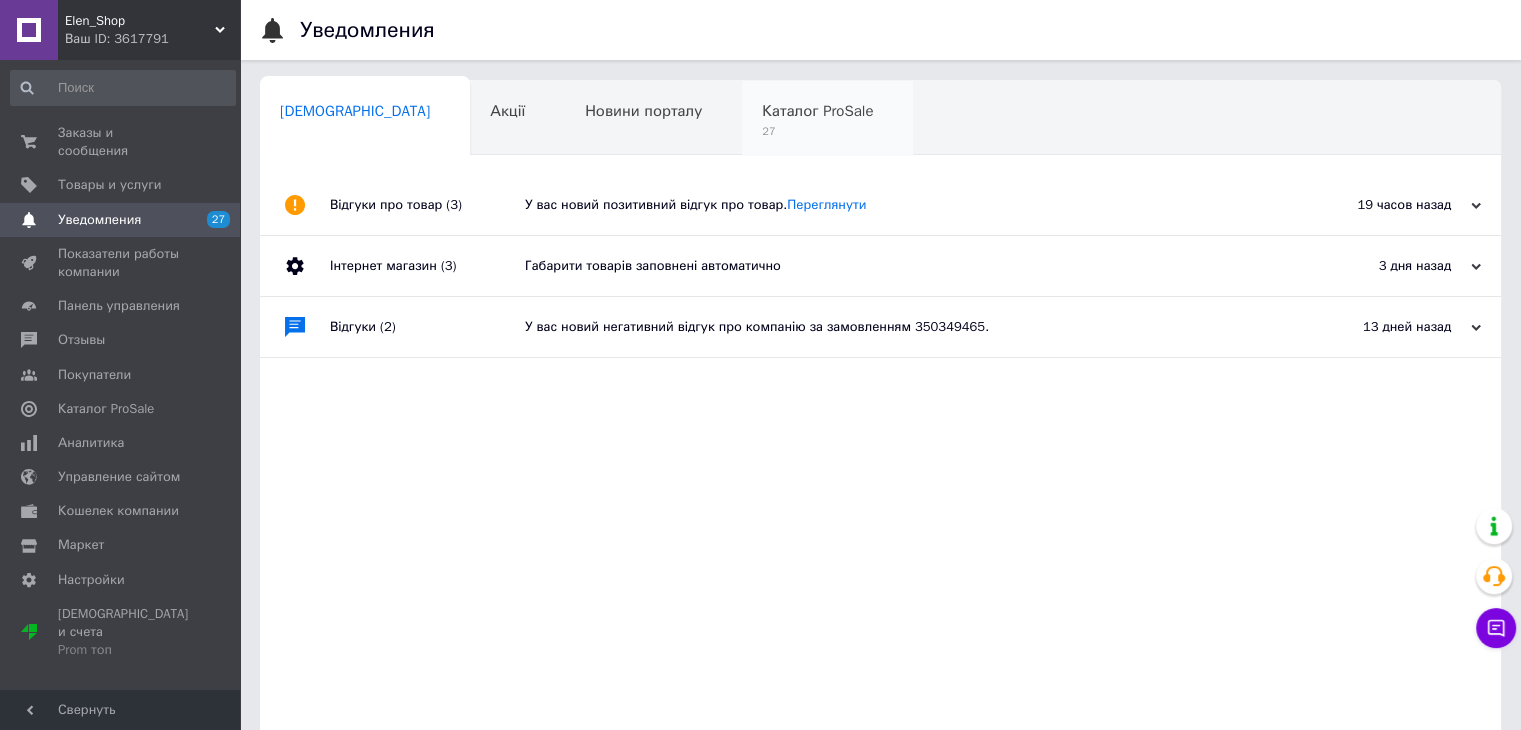 click on "Каталог ProSale" at bounding box center (817, 111) 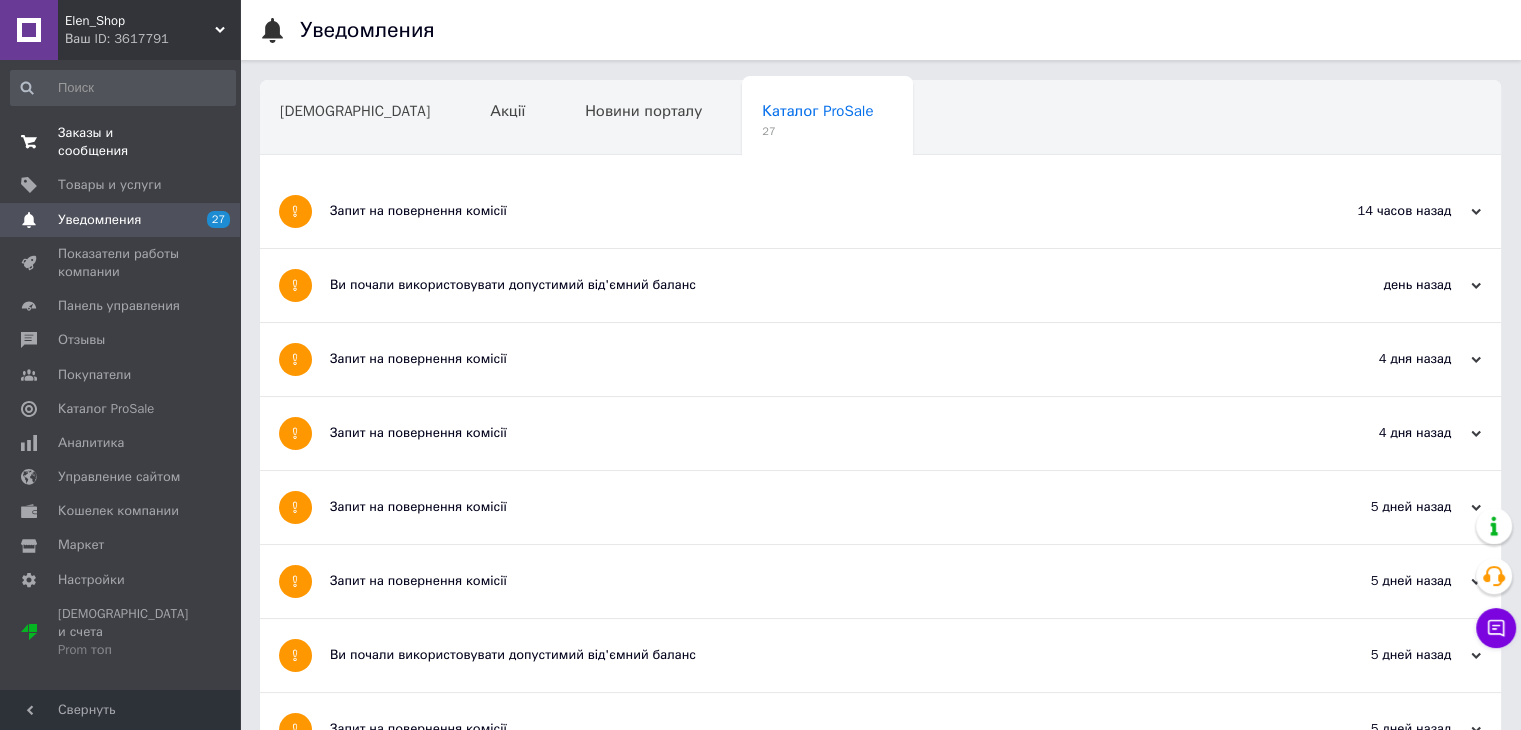 click on "Заказы и сообщения" at bounding box center (121, 142) 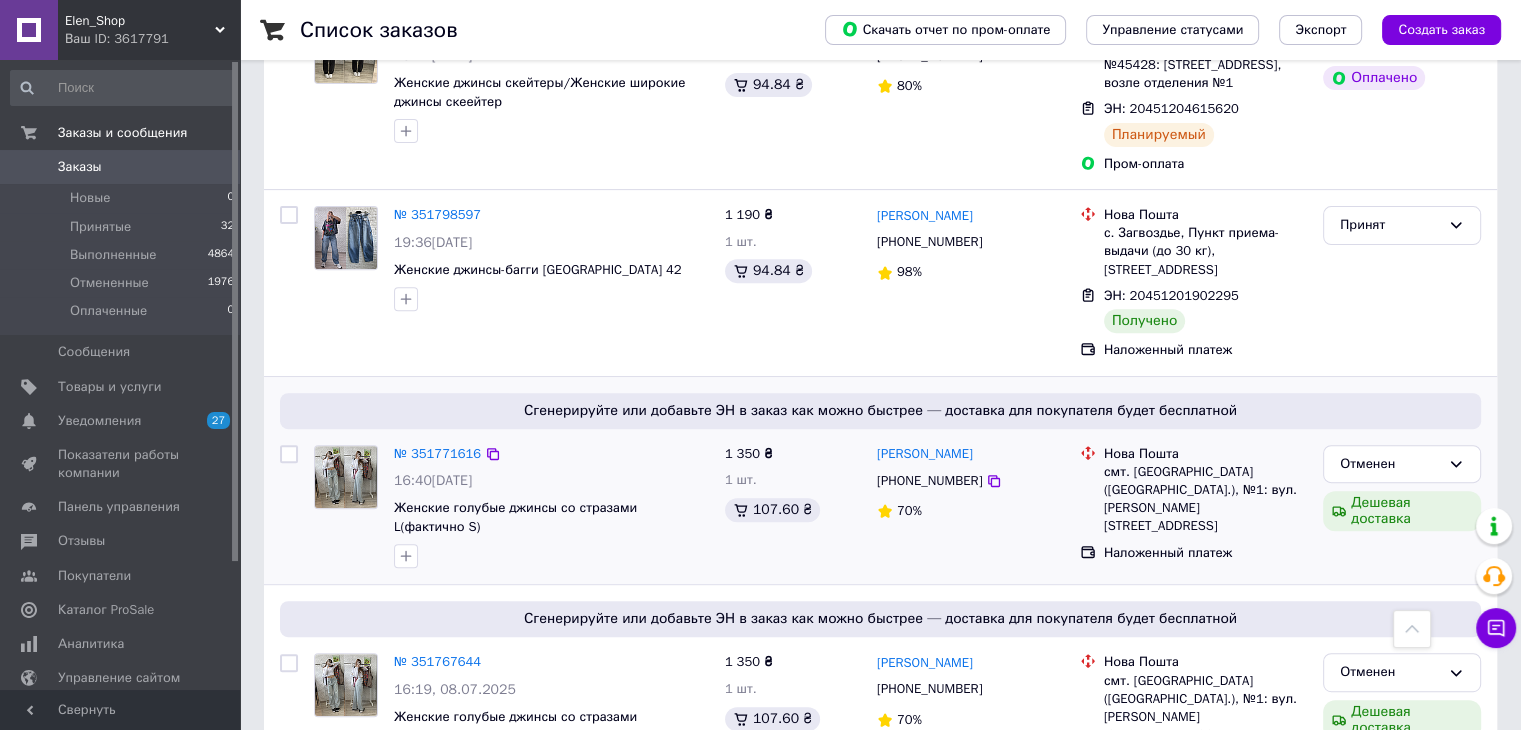 scroll, scrollTop: 700, scrollLeft: 0, axis: vertical 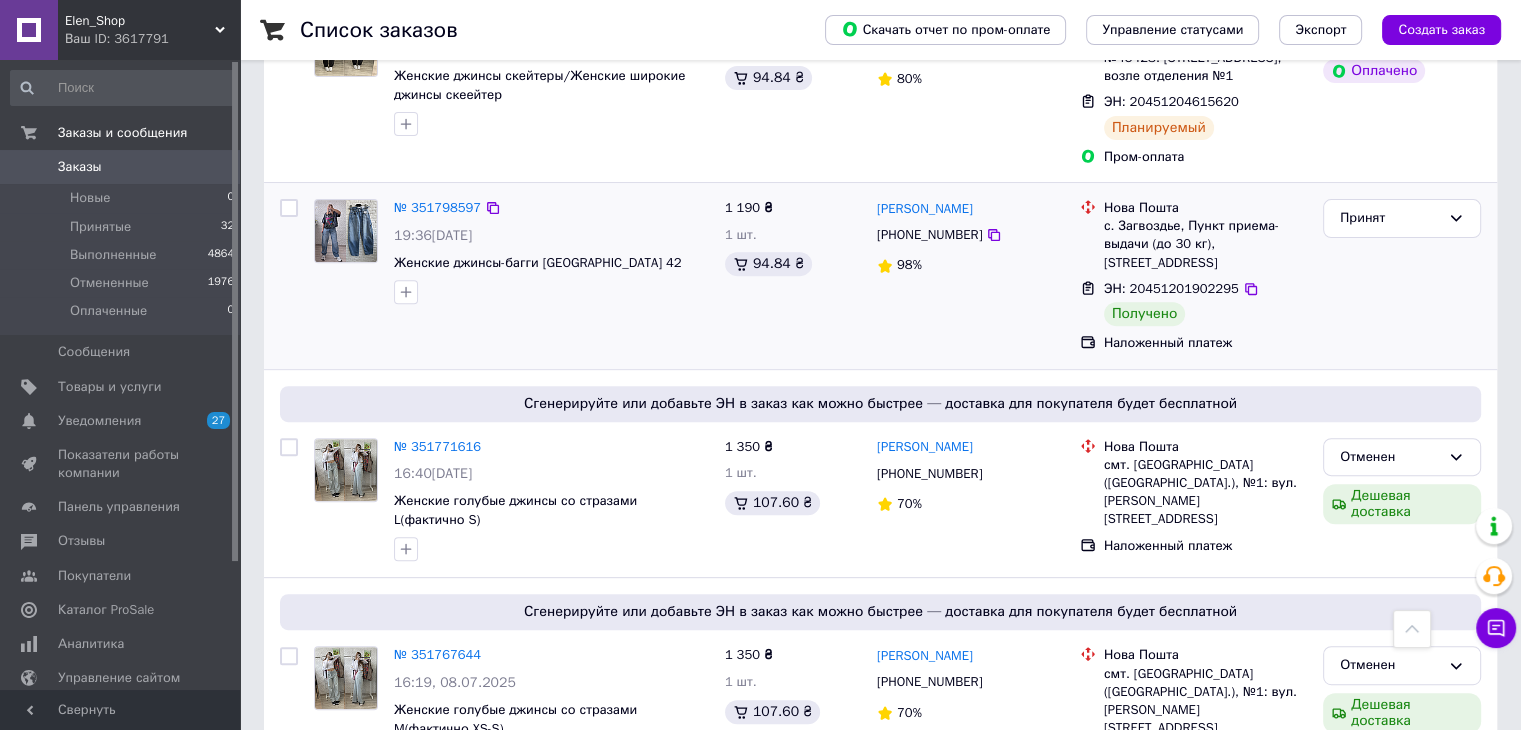 drag, startPoint x: 1389, startPoint y: 218, endPoint x: 1387, endPoint y: 228, distance: 10.198039 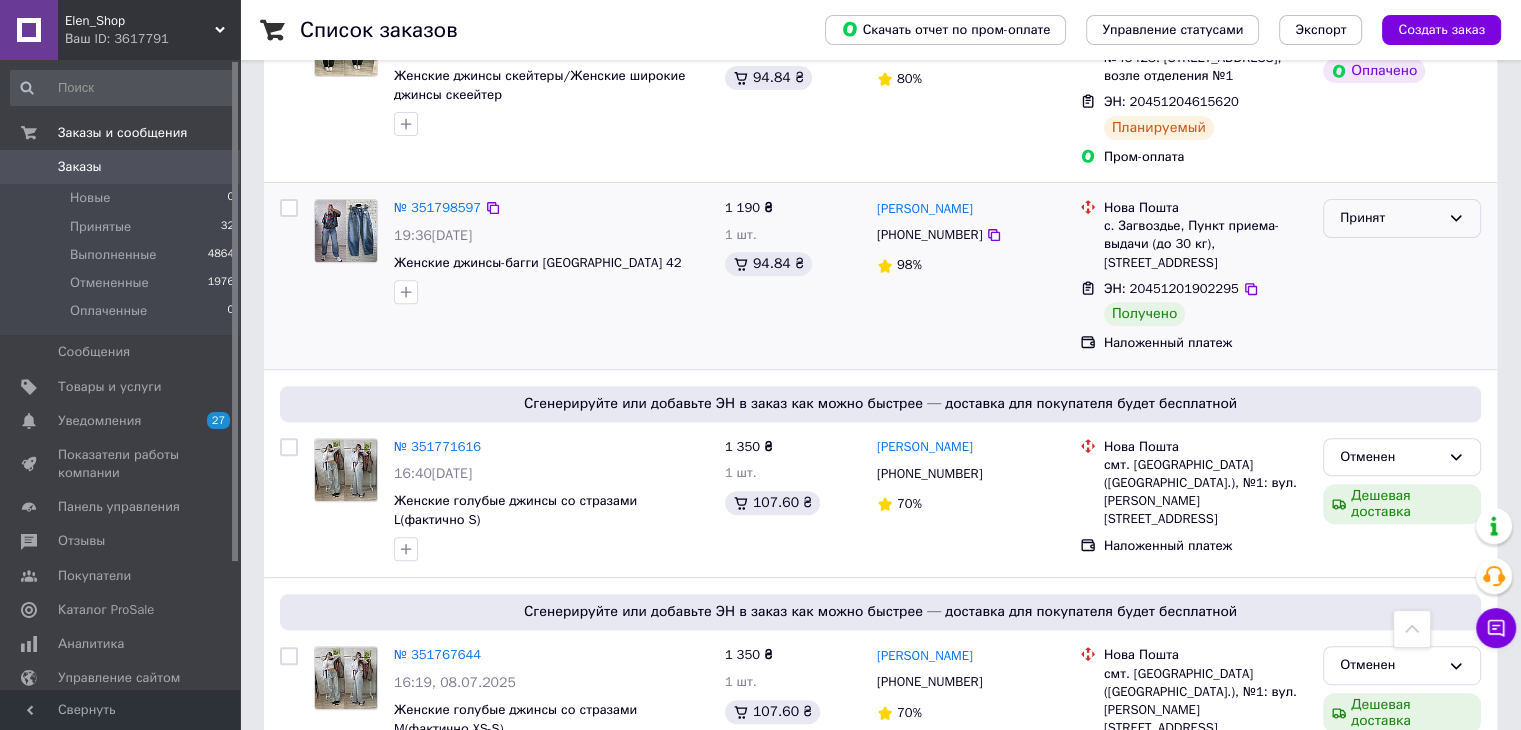 drag, startPoint x: 1382, startPoint y: 201, endPoint x: 1381, endPoint y: 212, distance: 11.045361 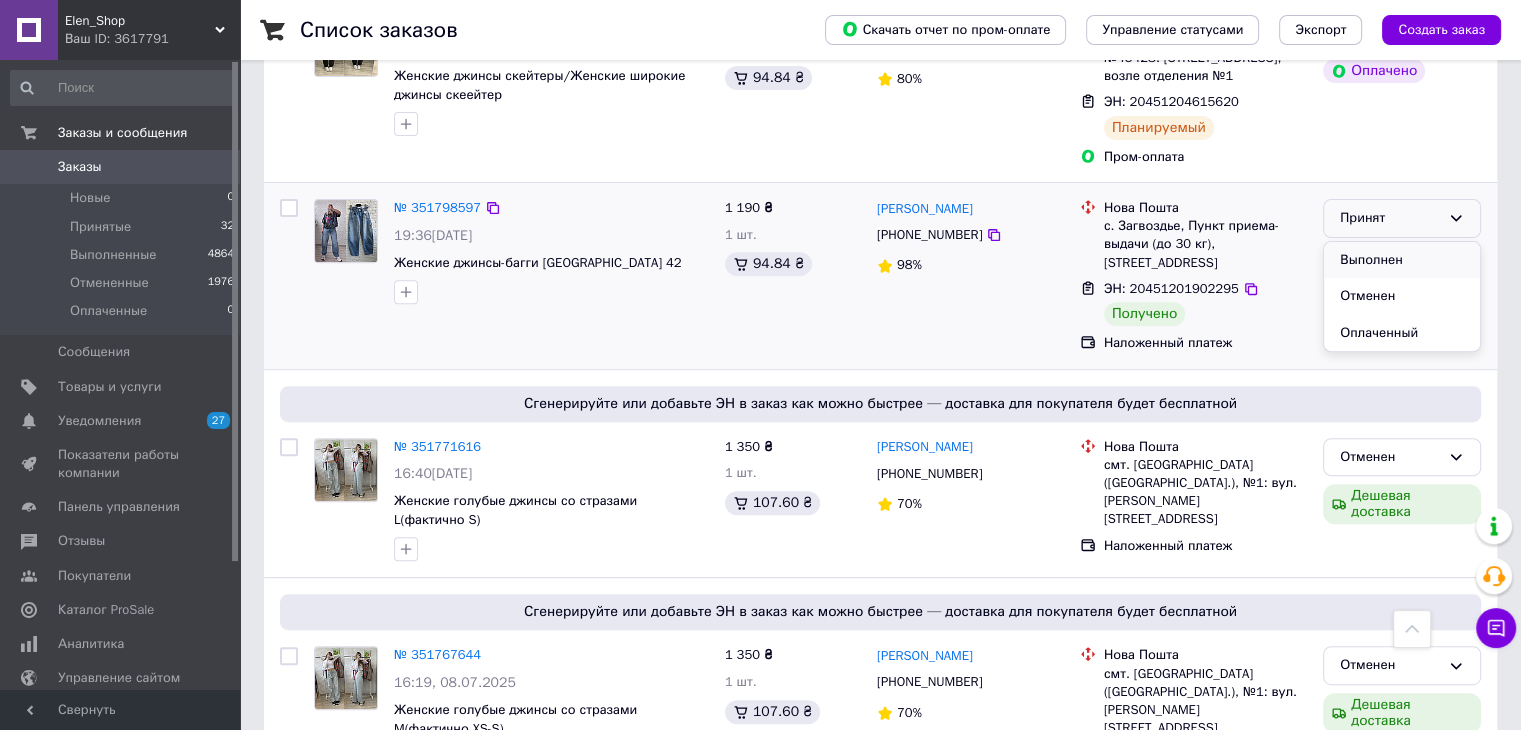 click on "Выполнен" at bounding box center (1402, 260) 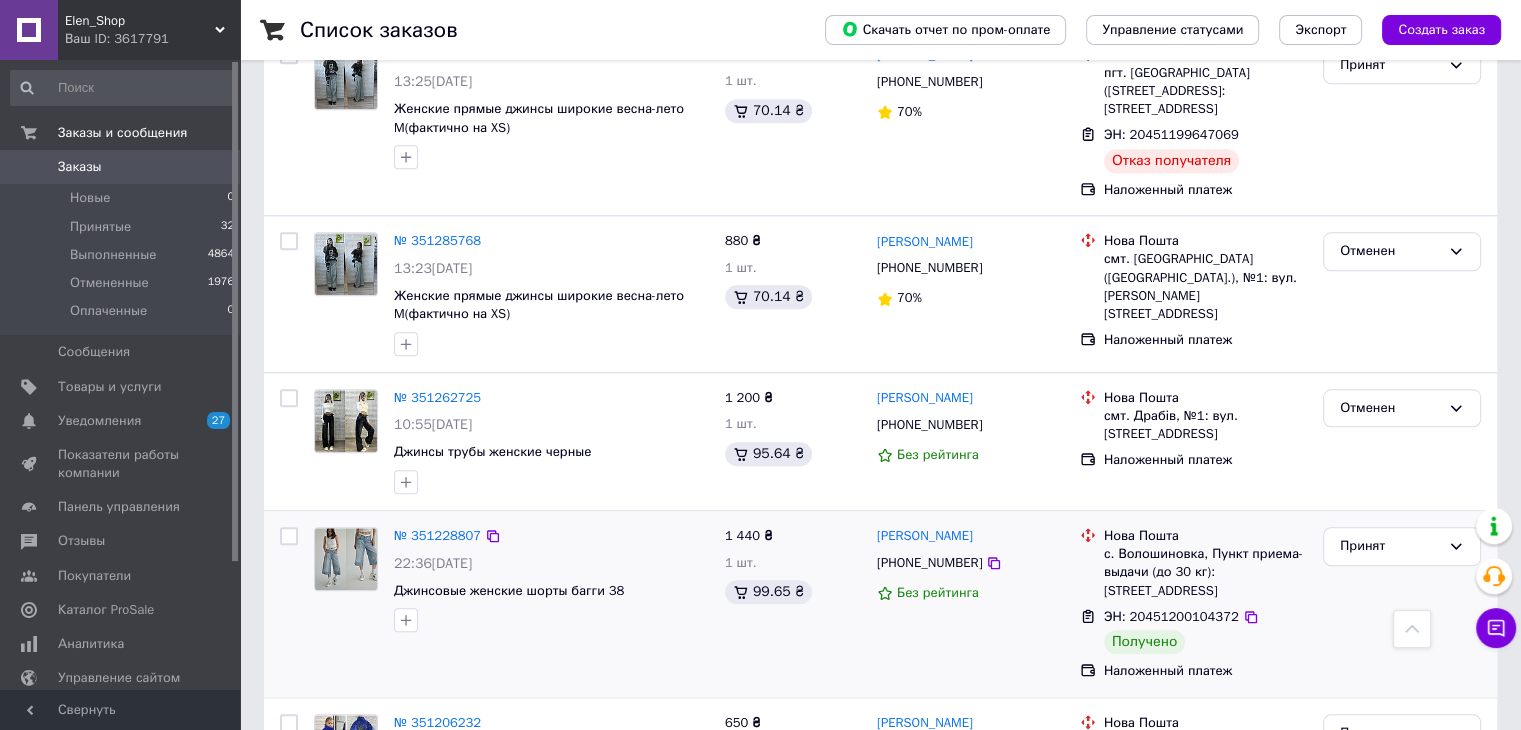 scroll, scrollTop: 2200, scrollLeft: 0, axis: vertical 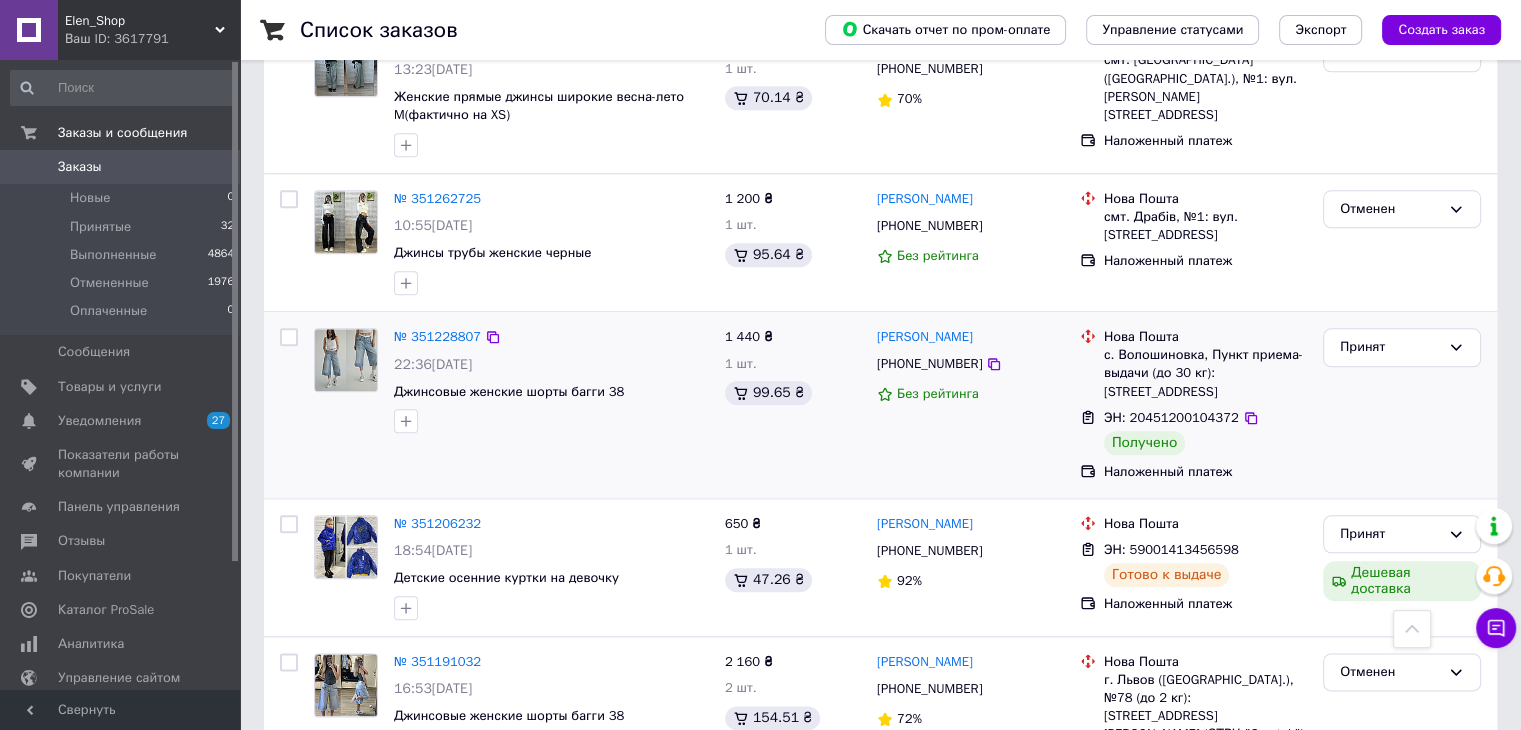drag, startPoint x: 1352, startPoint y: 289, endPoint x: 1353, endPoint y: 310, distance: 21.023796 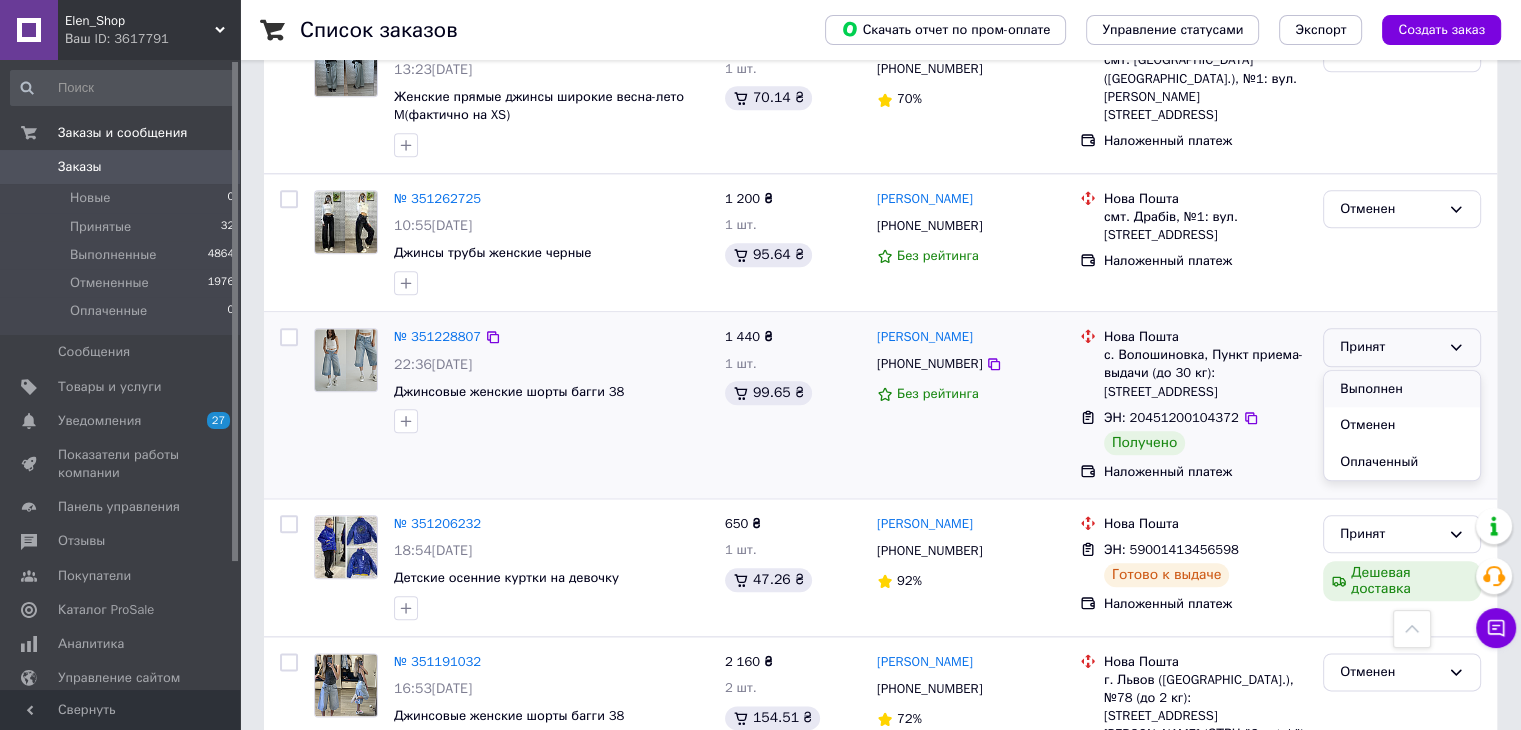 click on "Выполнен" at bounding box center [1402, 389] 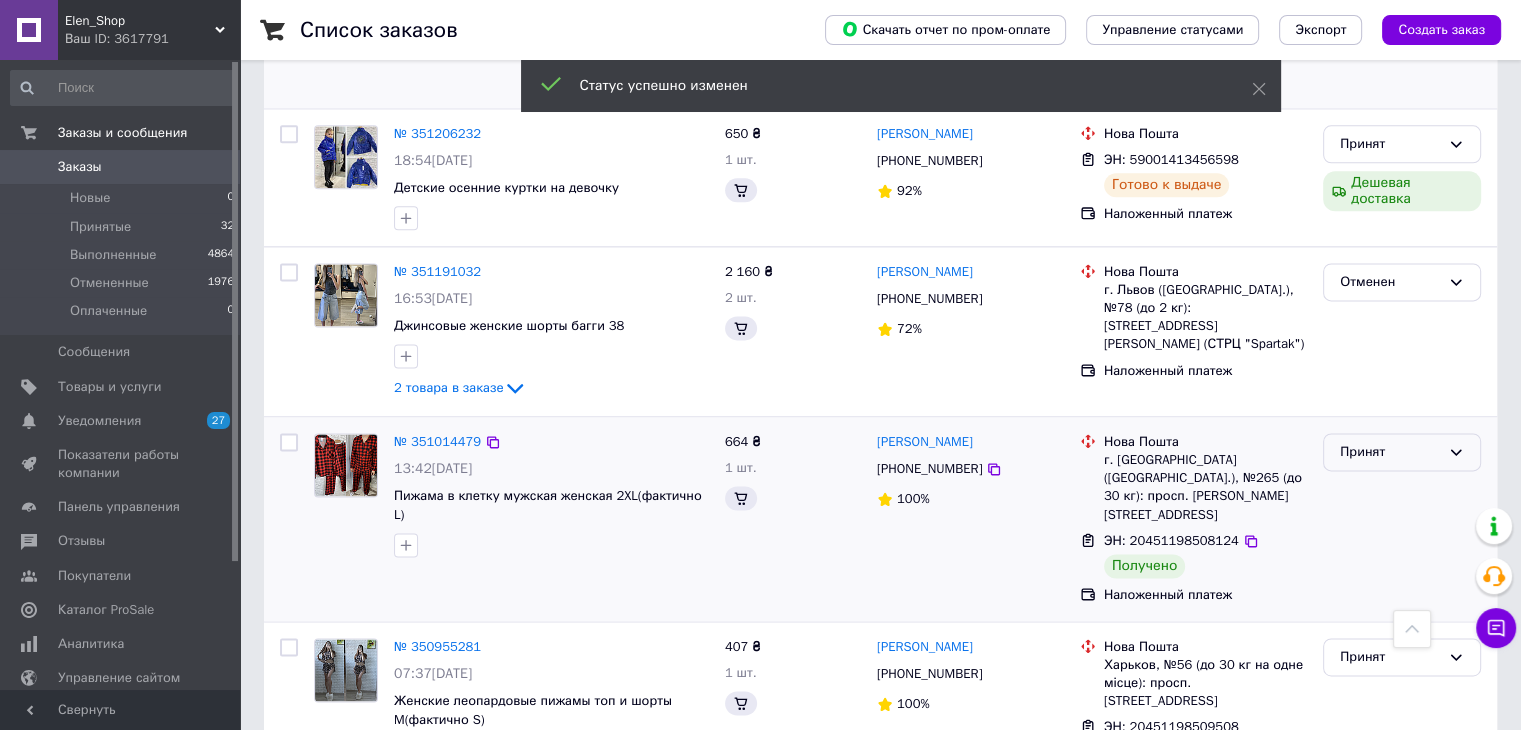 scroll, scrollTop: 2600, scrollLeft: 0, axis: vertical 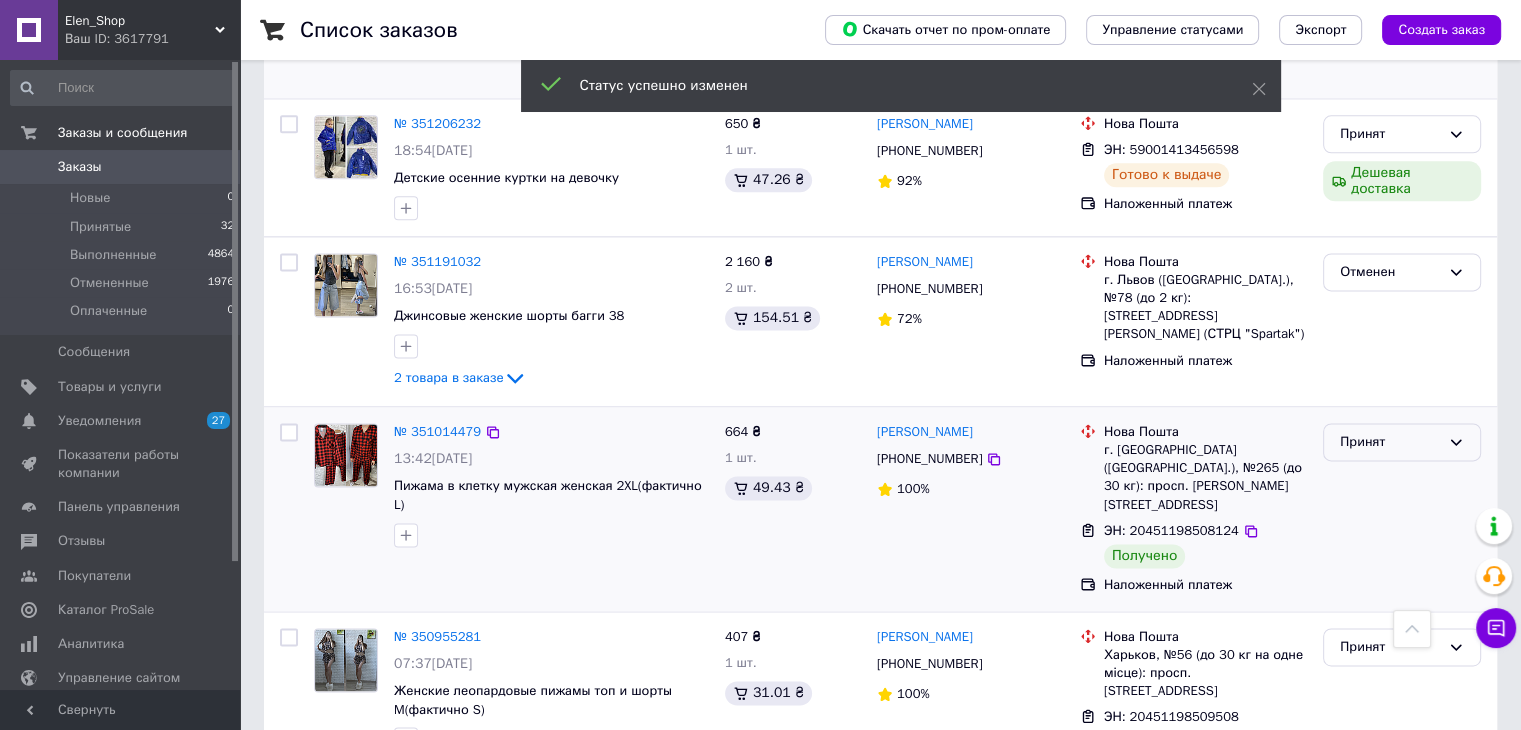 click on "Принят" at bounding box center (1402, 442) 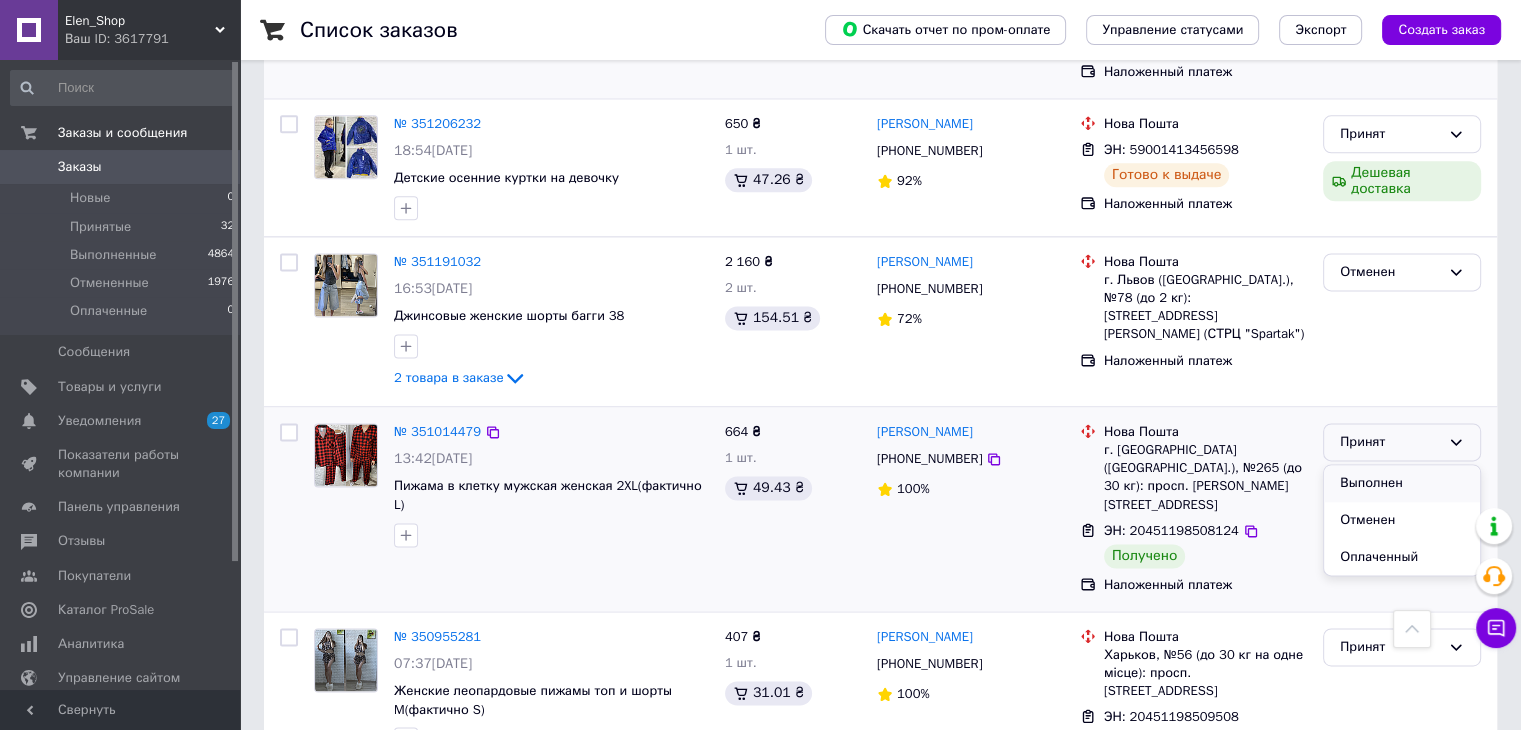 click on "Выполнен" at bounding box center (1402, 483) 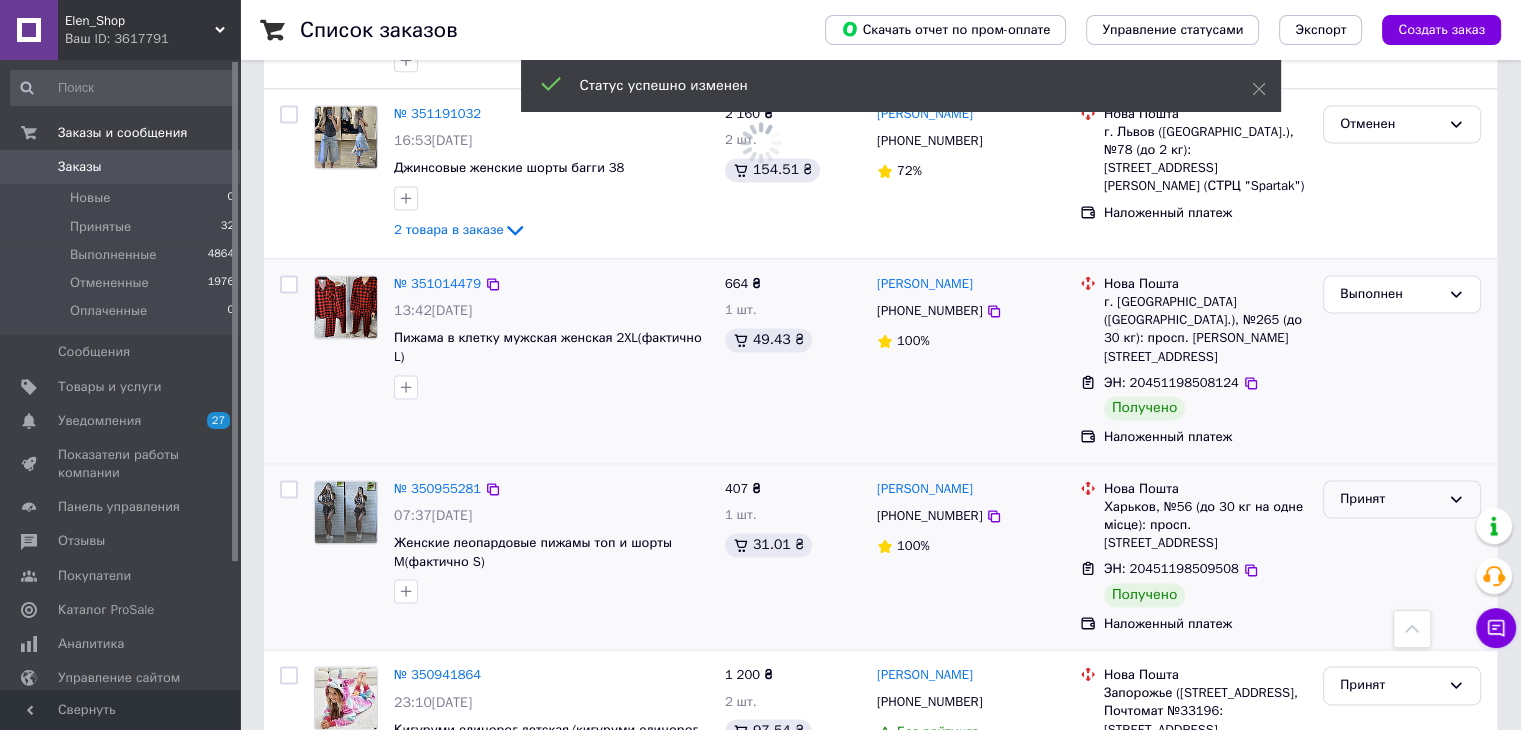 scroll, scrollTop: 2800, scrollLeft: 0, axis: vertical 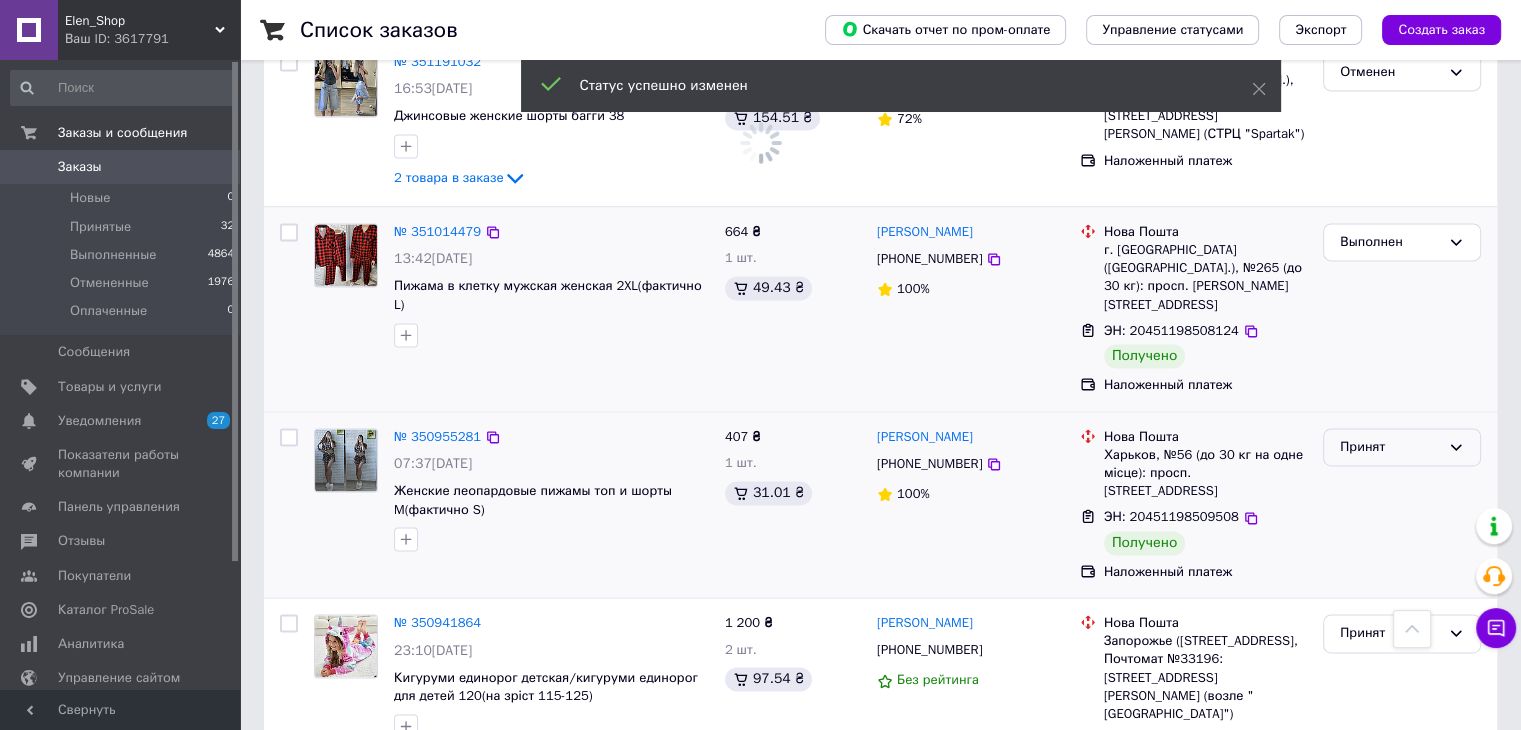click on "Принят" at bounding box center [1402, 447] 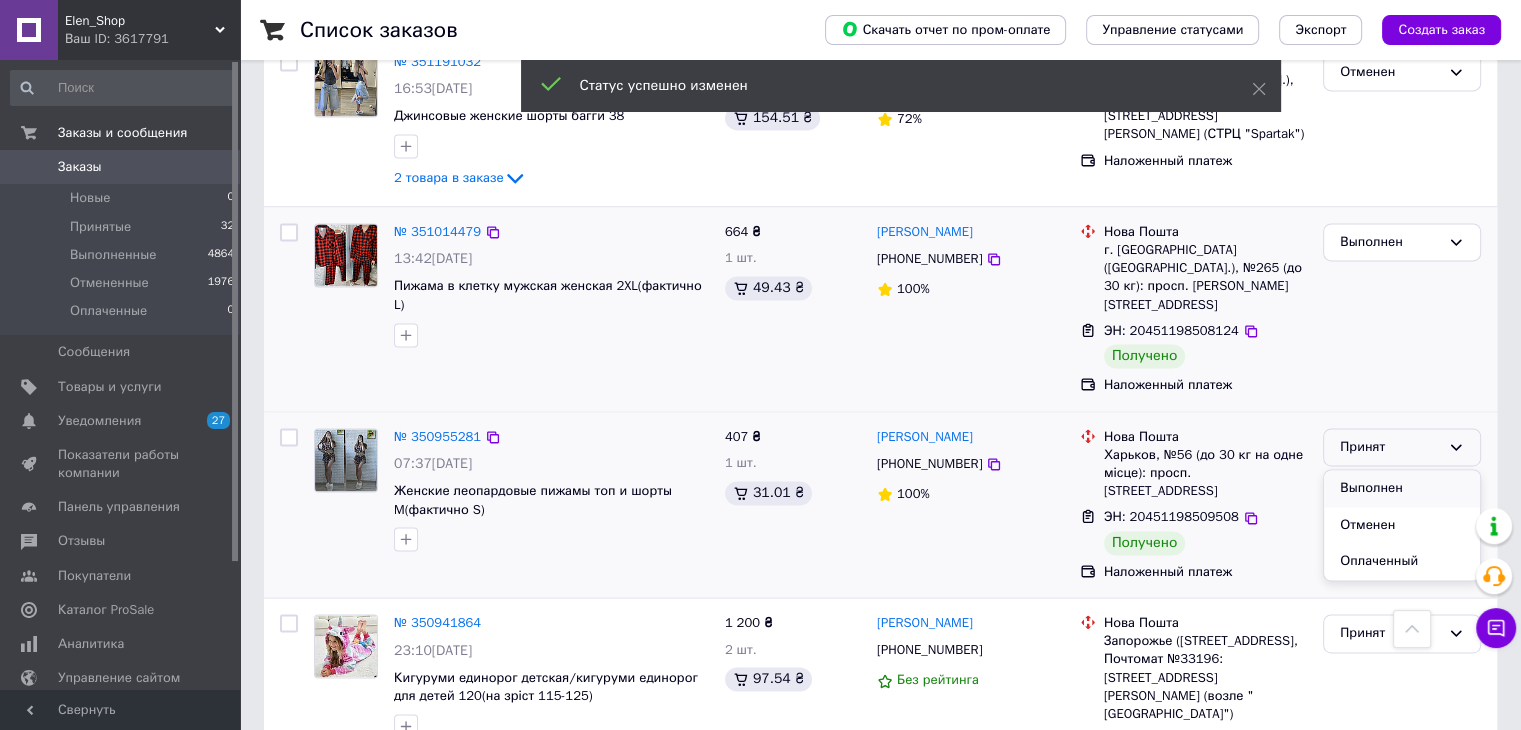 click on "Выполнен" at bounding box center [1402, 488] 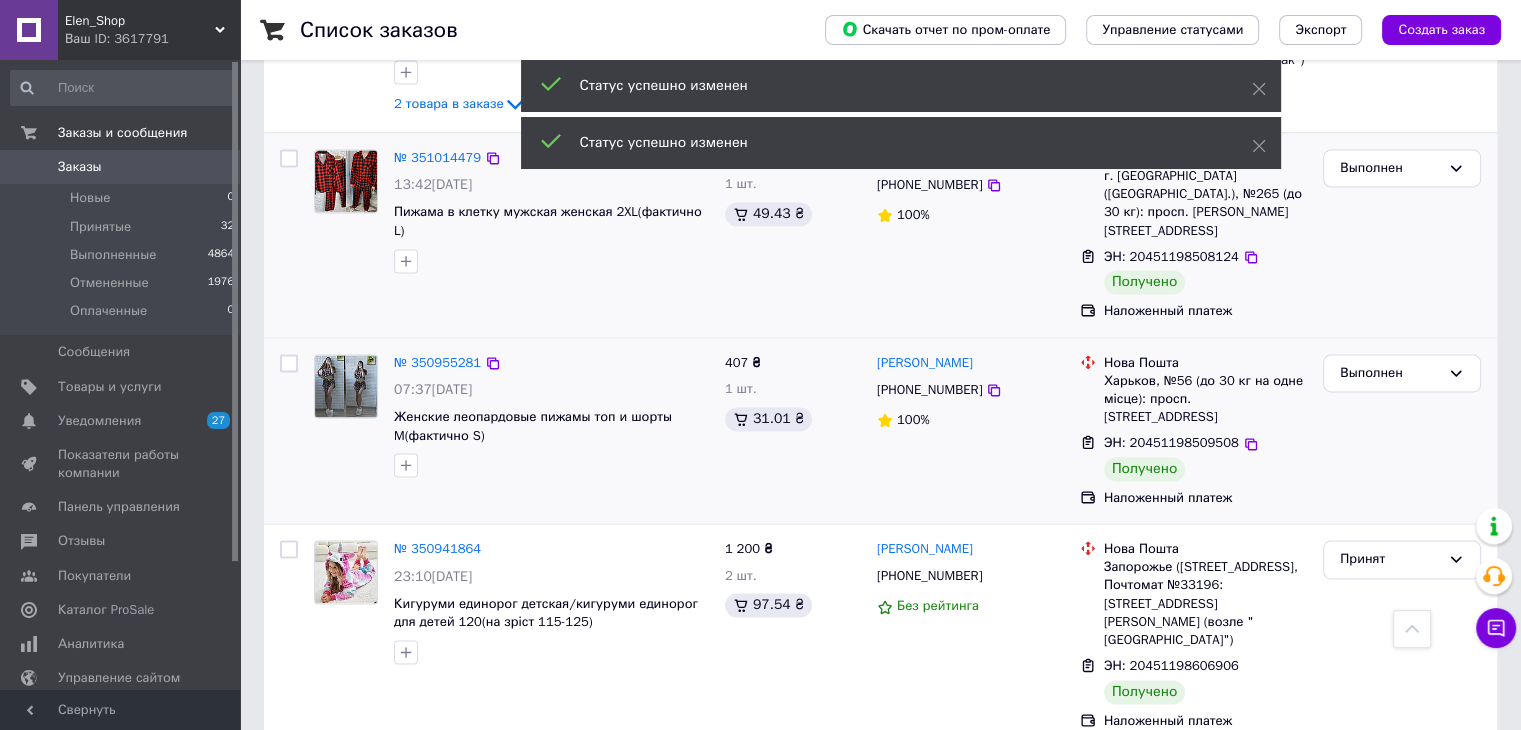 scroll, scrollTop: 3000, scrollLeft: 0, axis: vertical 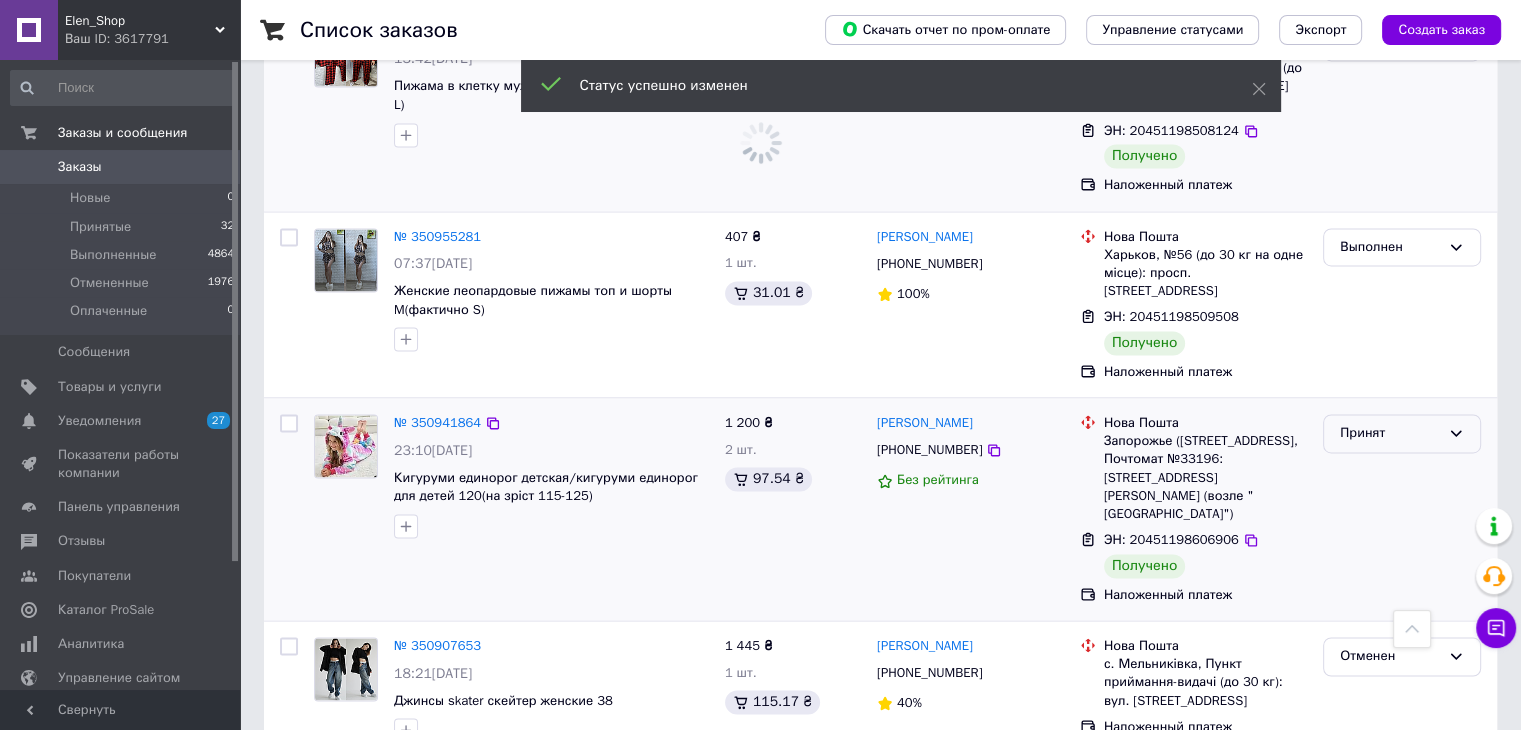 click on "Принят" at bounding box center [1390, 433] 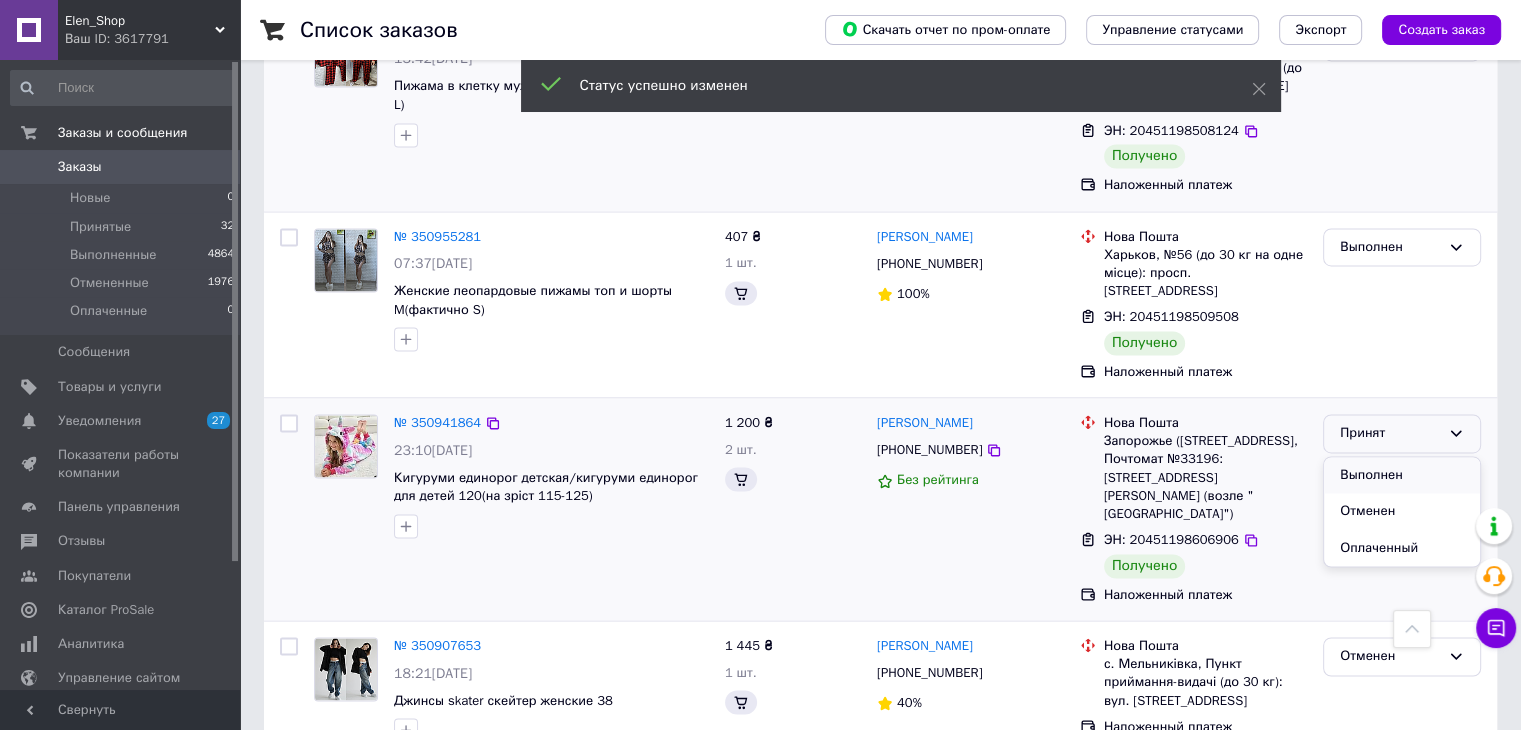 click on "Выполнен" at bounding box center (1402, 475) 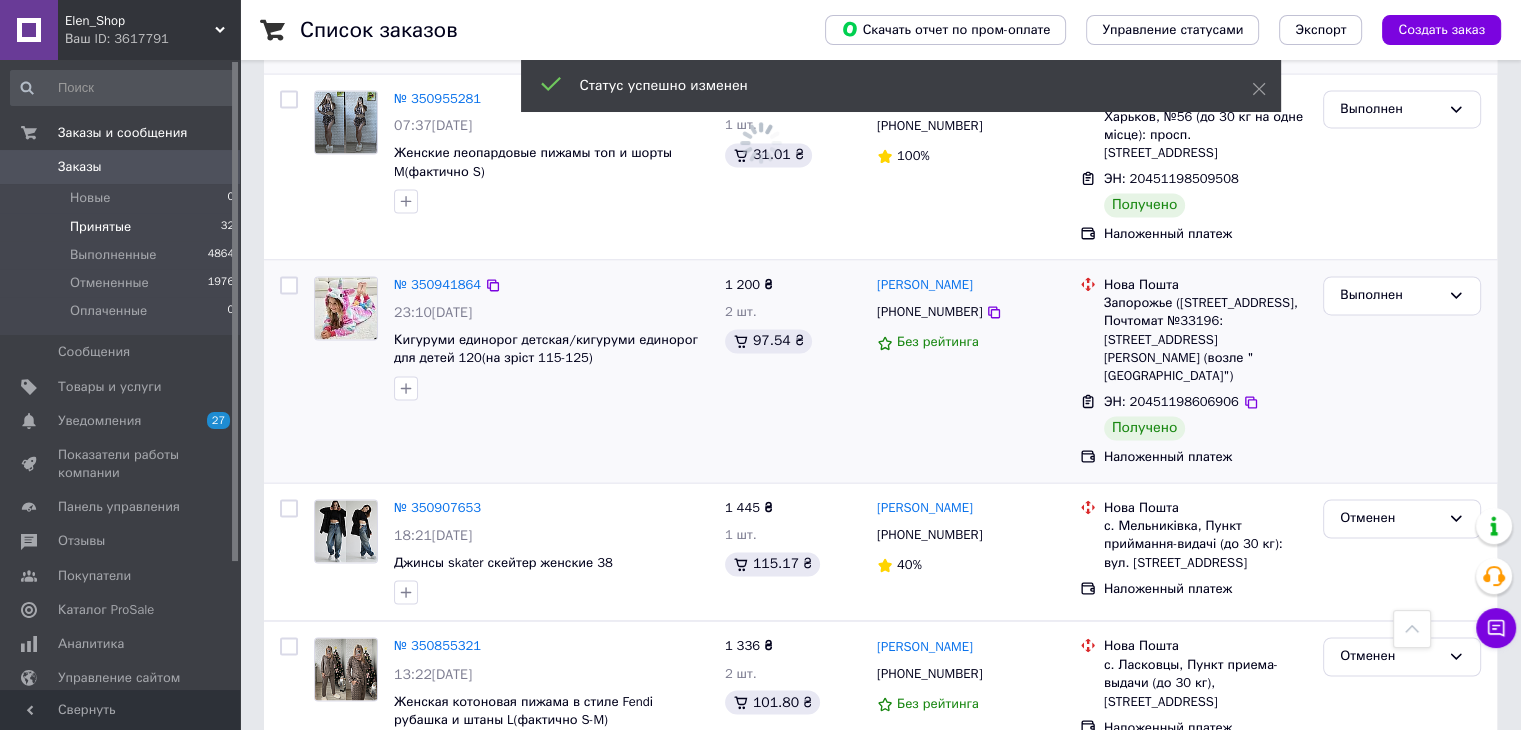 scroll, scrollTop: 3190, scrollLeft: 0, axis: vertical 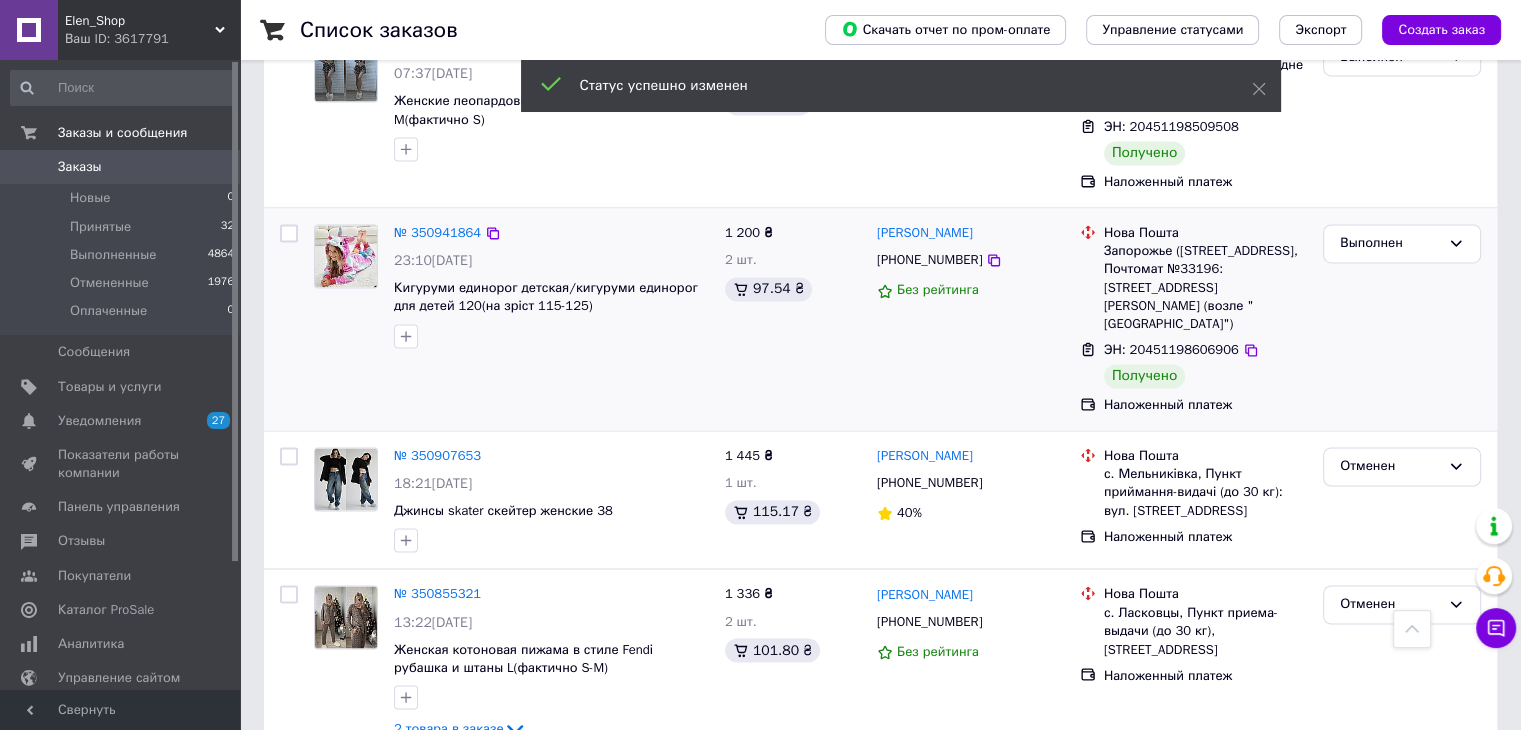 click on "Заказы" at bounding box center [121, 167] 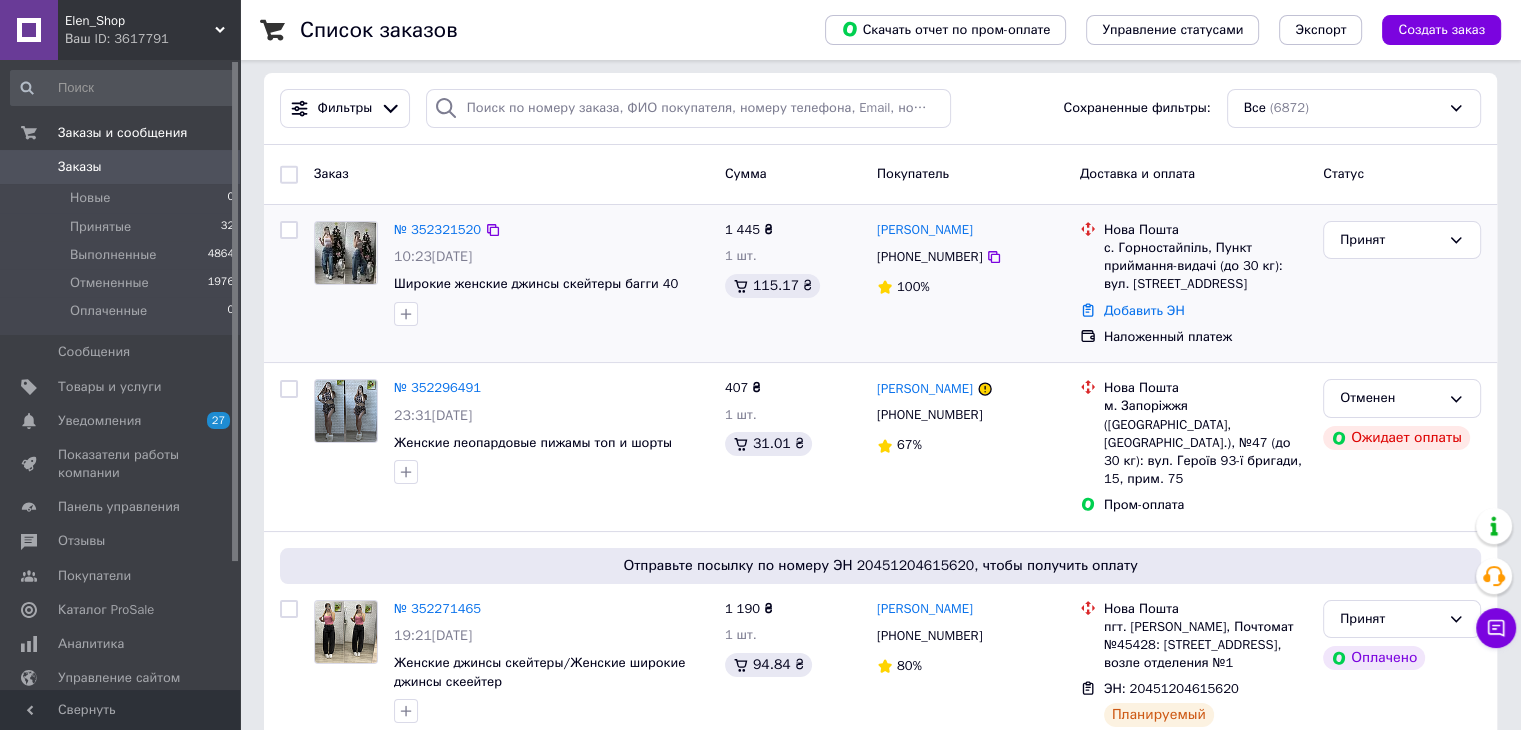 scroll, scrollTop: 200, scrollLeft: 0, axis: vertical 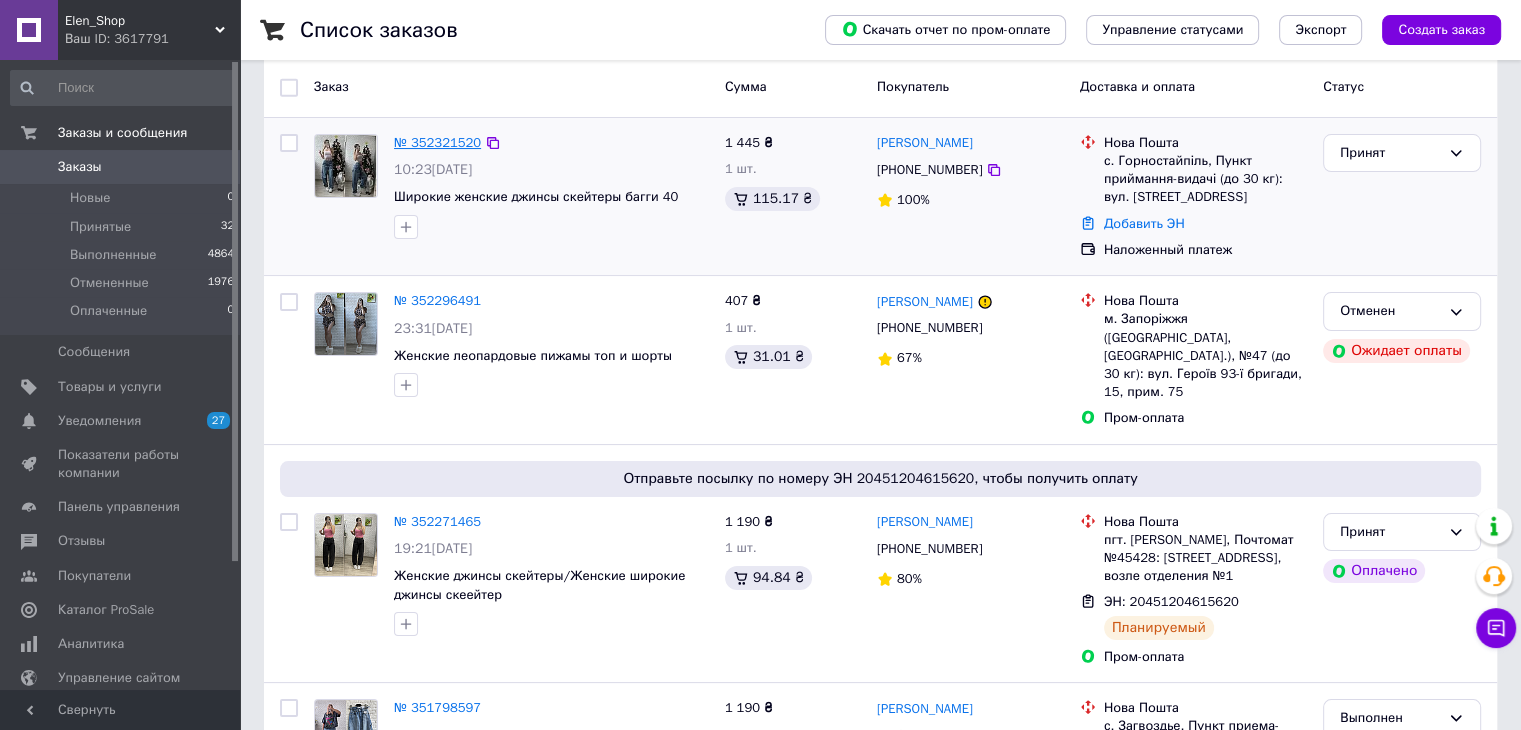 click on "№ 352321520" at bounding box center (437, 142) 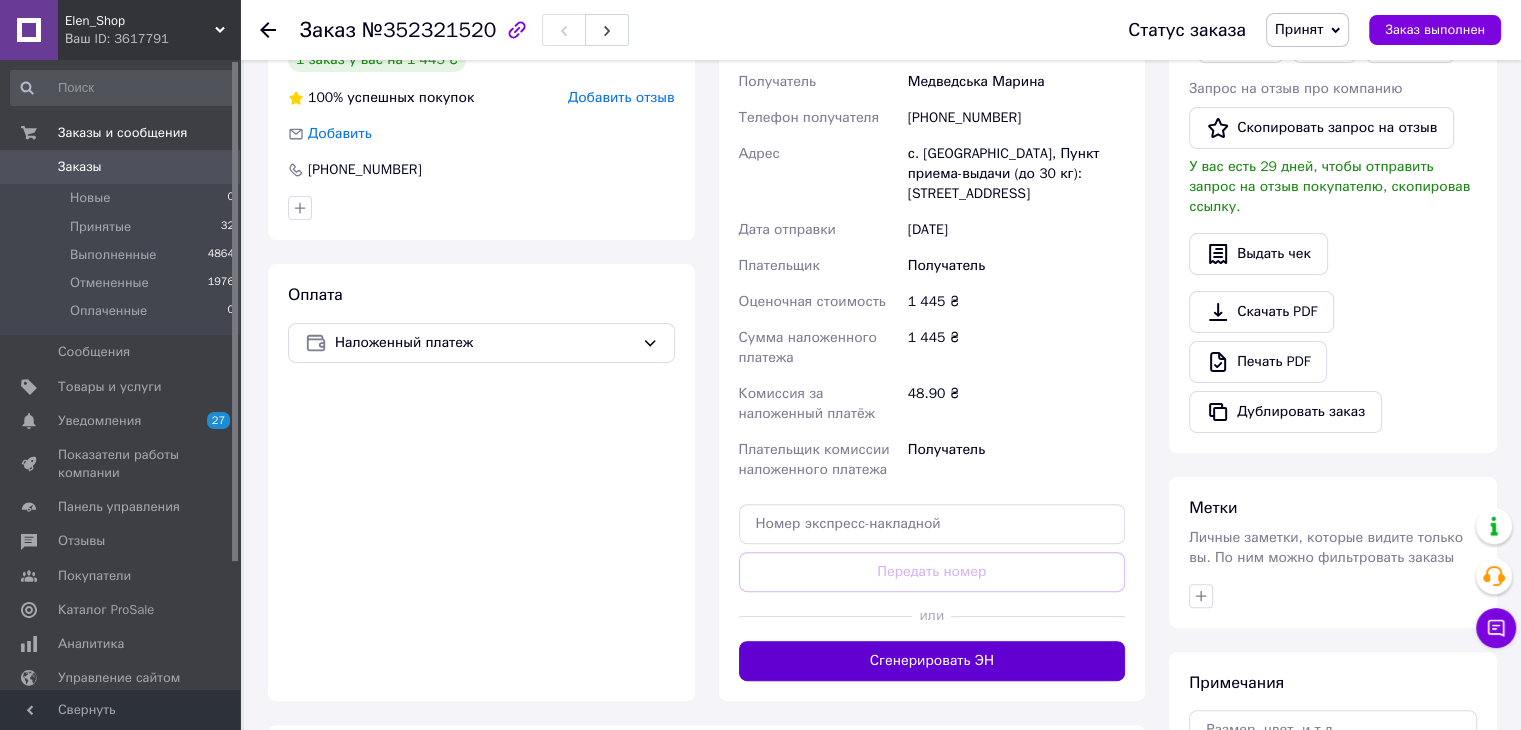 scroll, scrollTop: 500, scrollLeft: 0, axis: vertical 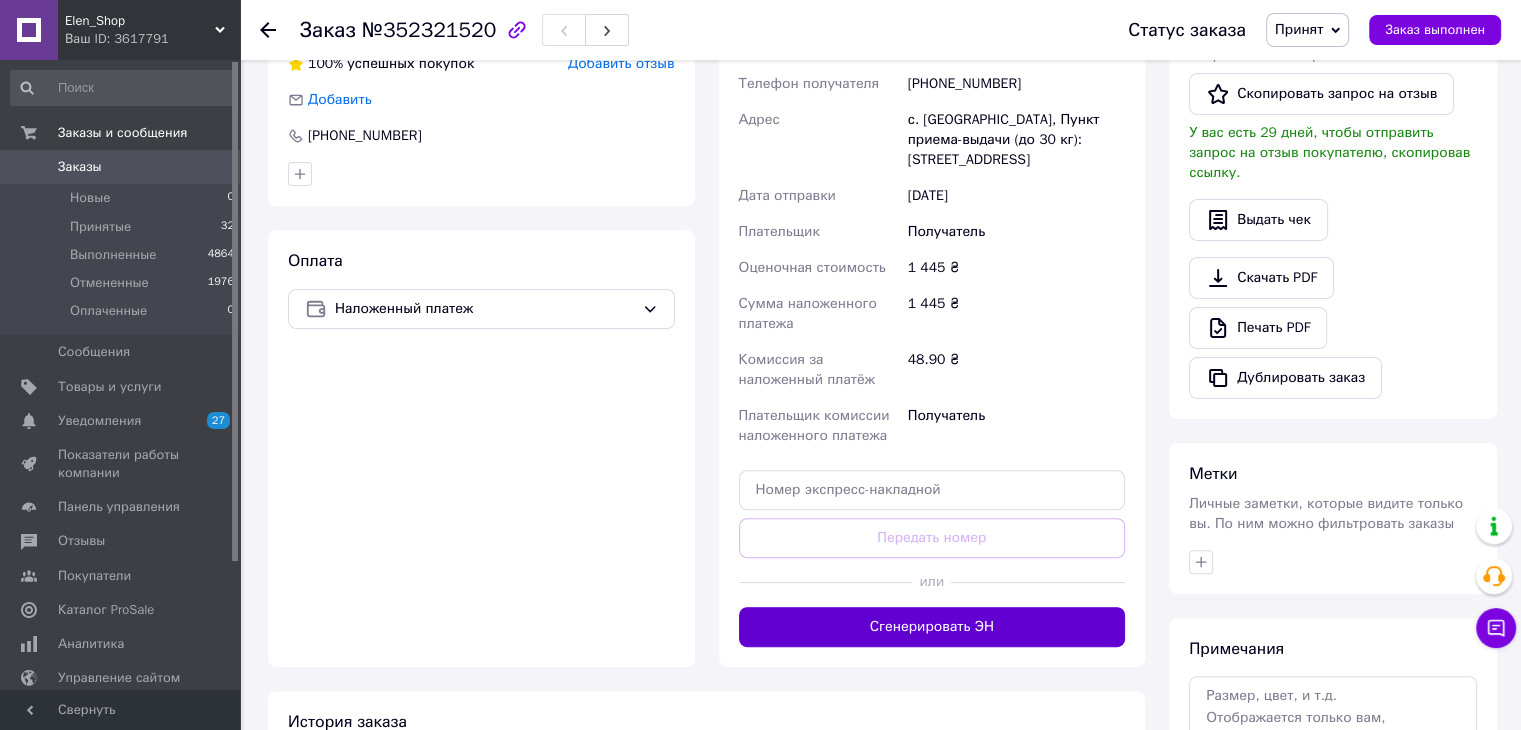 click on "Сгенерировать ЭН" at bounding box center [932, 627] 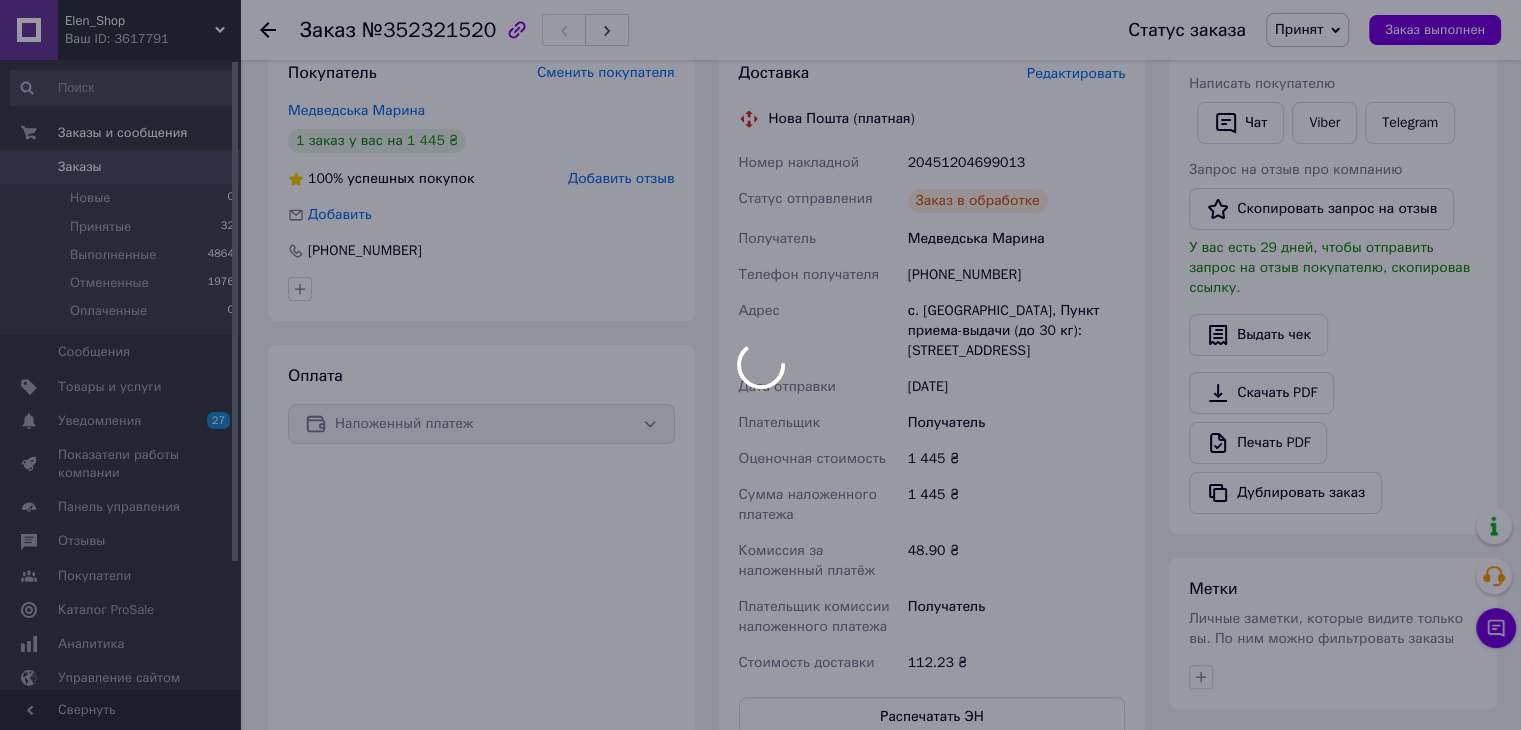 scroll, scrollTop: 300, scrollLeft: 0, axis: vertical 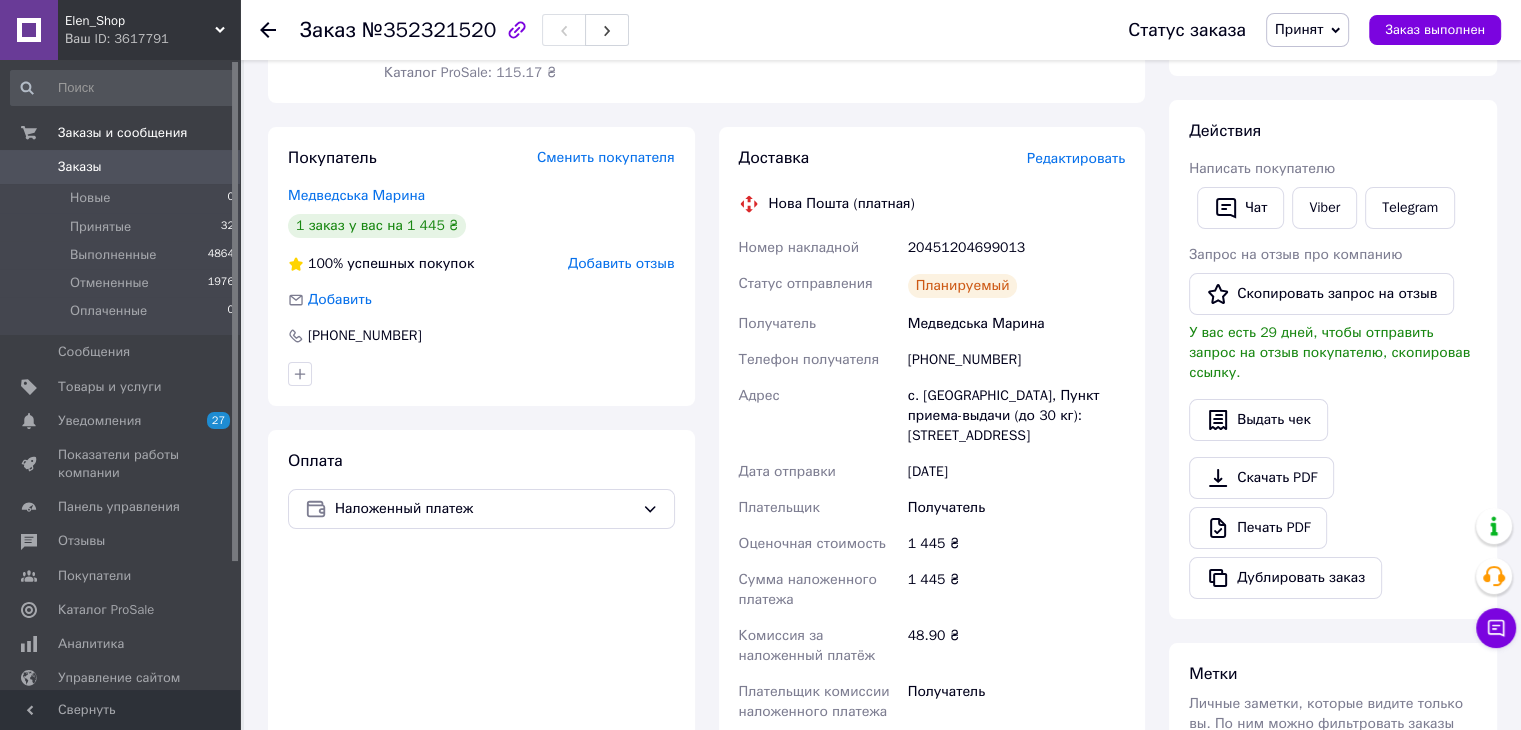 click on "Заказы" at bounding box center (80, 167) 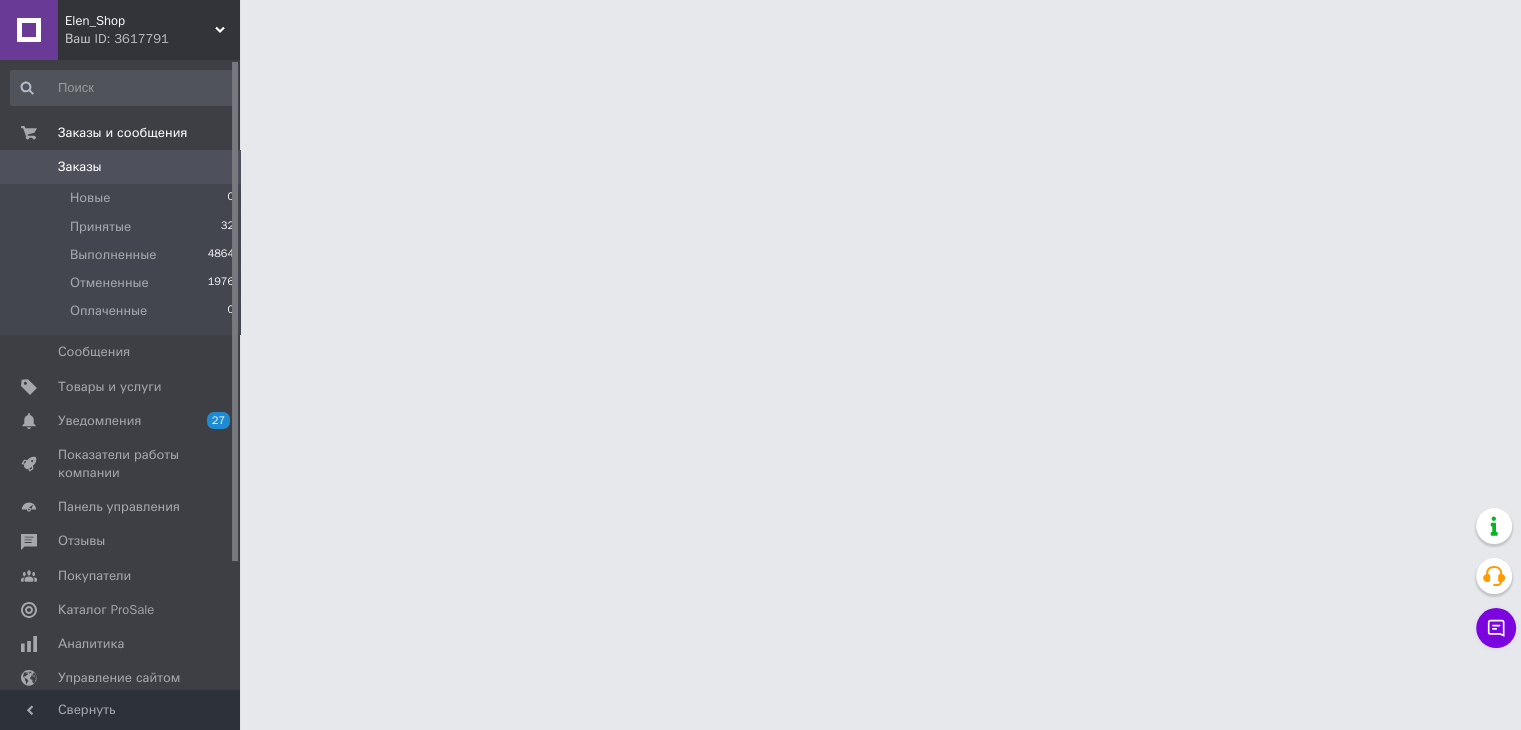 scroll, scrollTop: 0, scrollLeft: 0, axis: both 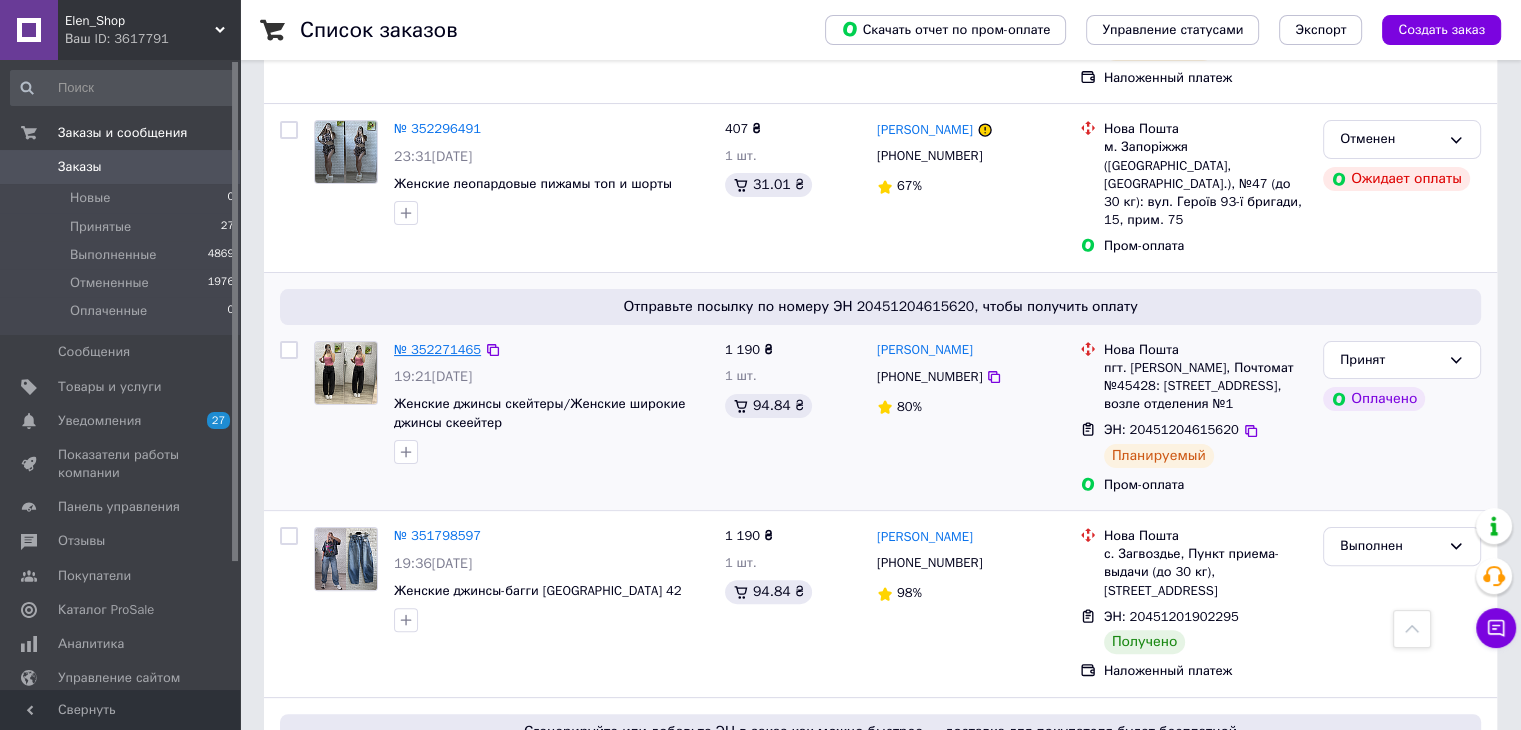 click on "№ 352271465" at bounding box center [437, 349] 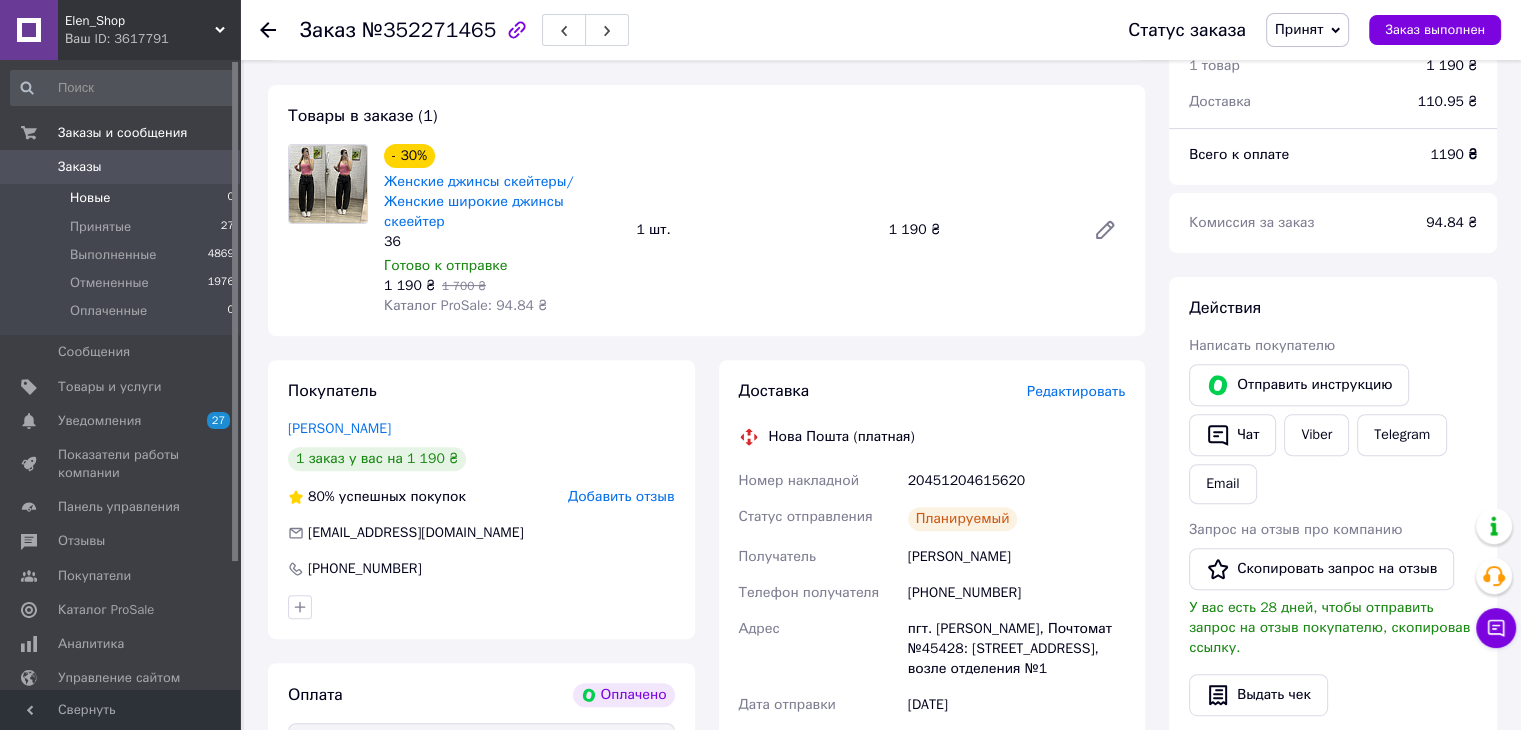 scroll, scrollTop: 600, scrollLeft: 0, axis: vertical 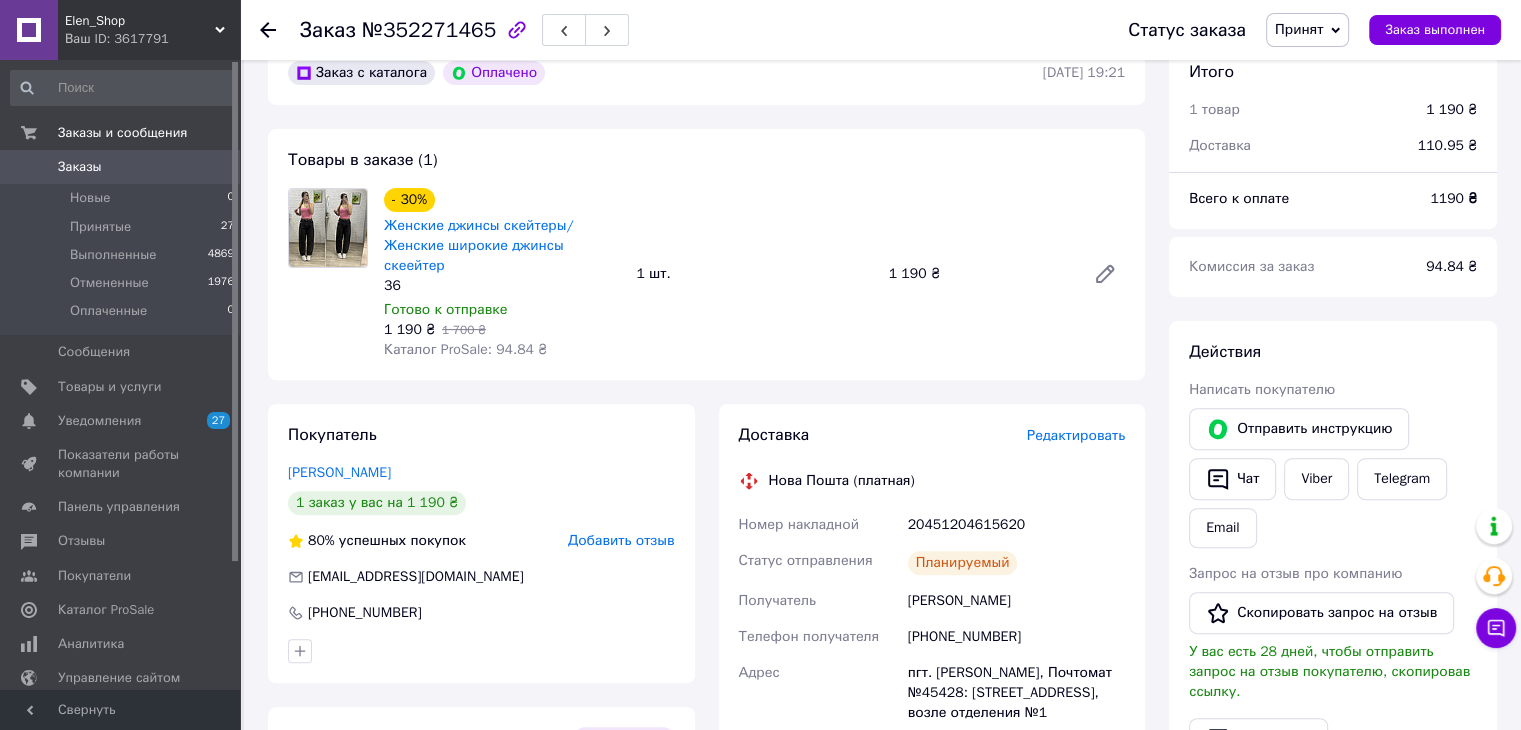 click on "Заказы" at bounding box center (80, 167) 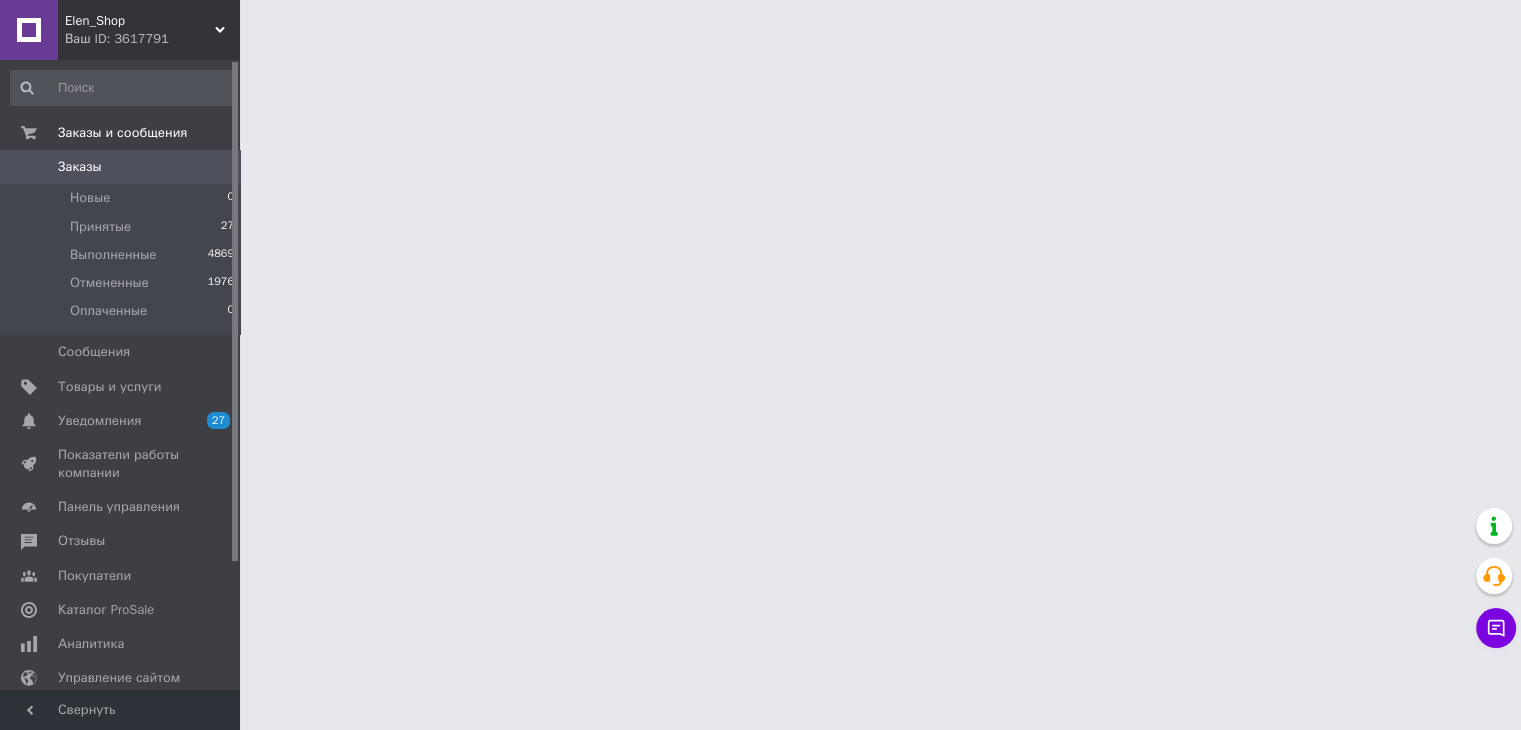 scroll, scrollTop: 0, scrollLeft: 0, axis: both 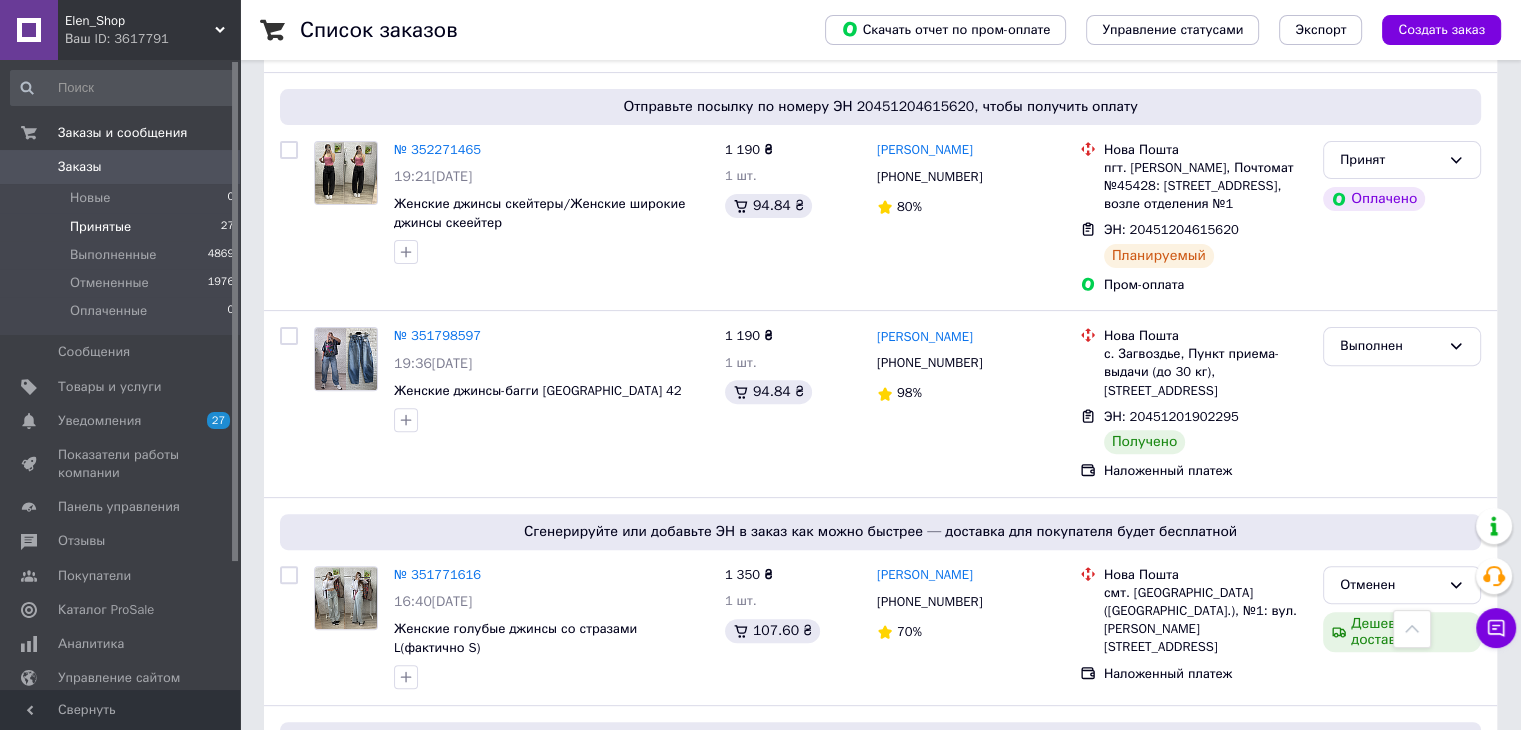 click on "Принятые" at bounding box center (100, 227) 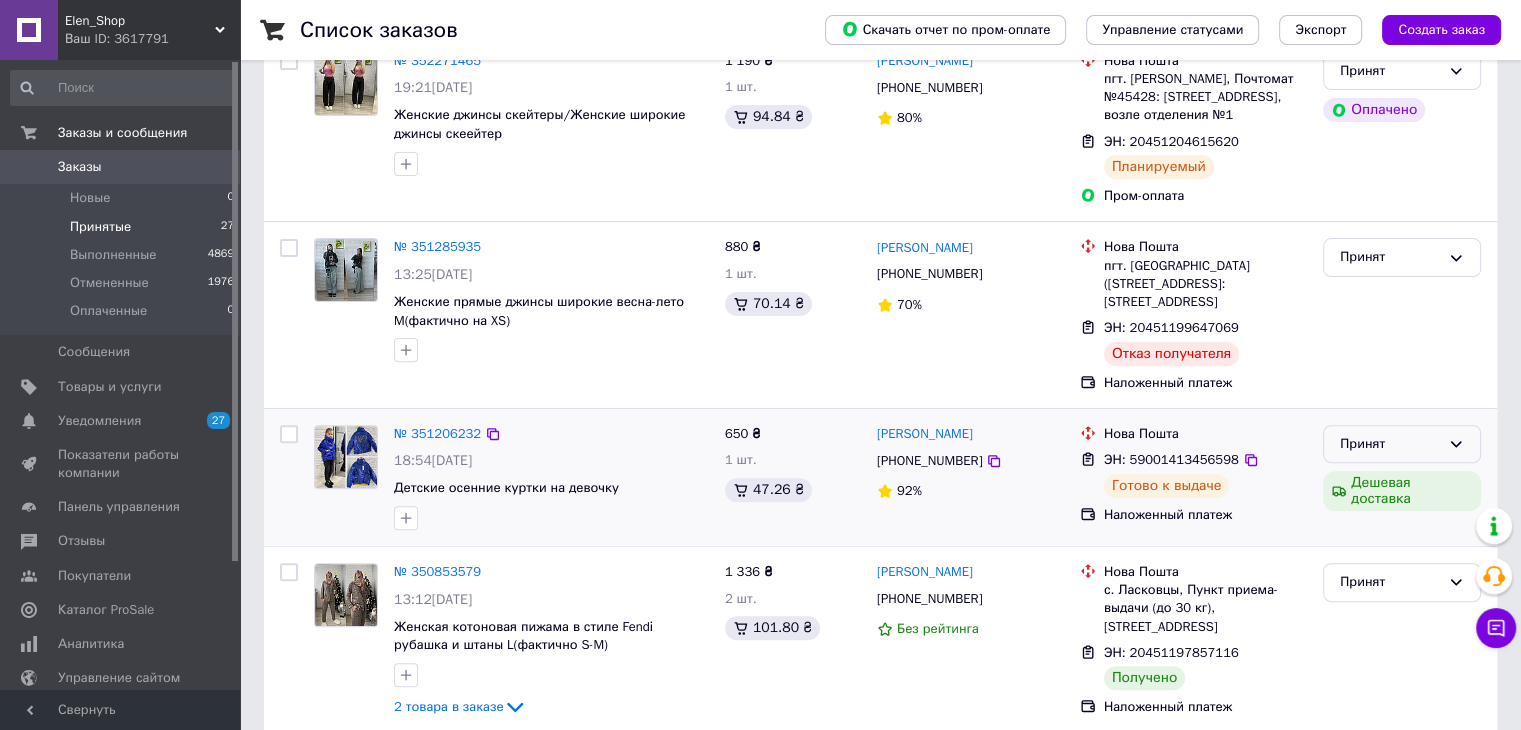 scroll, scrollTop: 600, scrollLeft: 0, axis: vertical 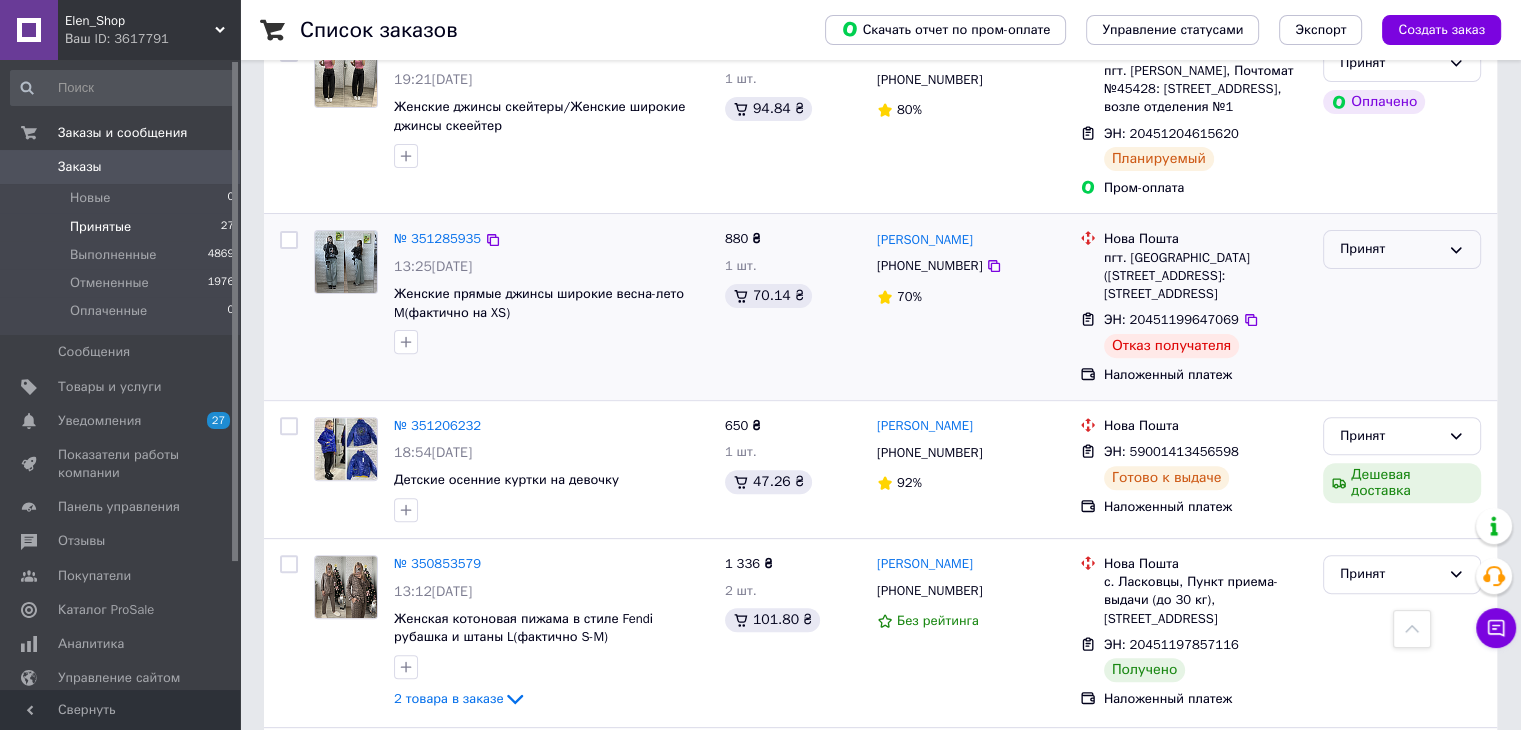 click on "Принят" at bounding box center [1390, 249] 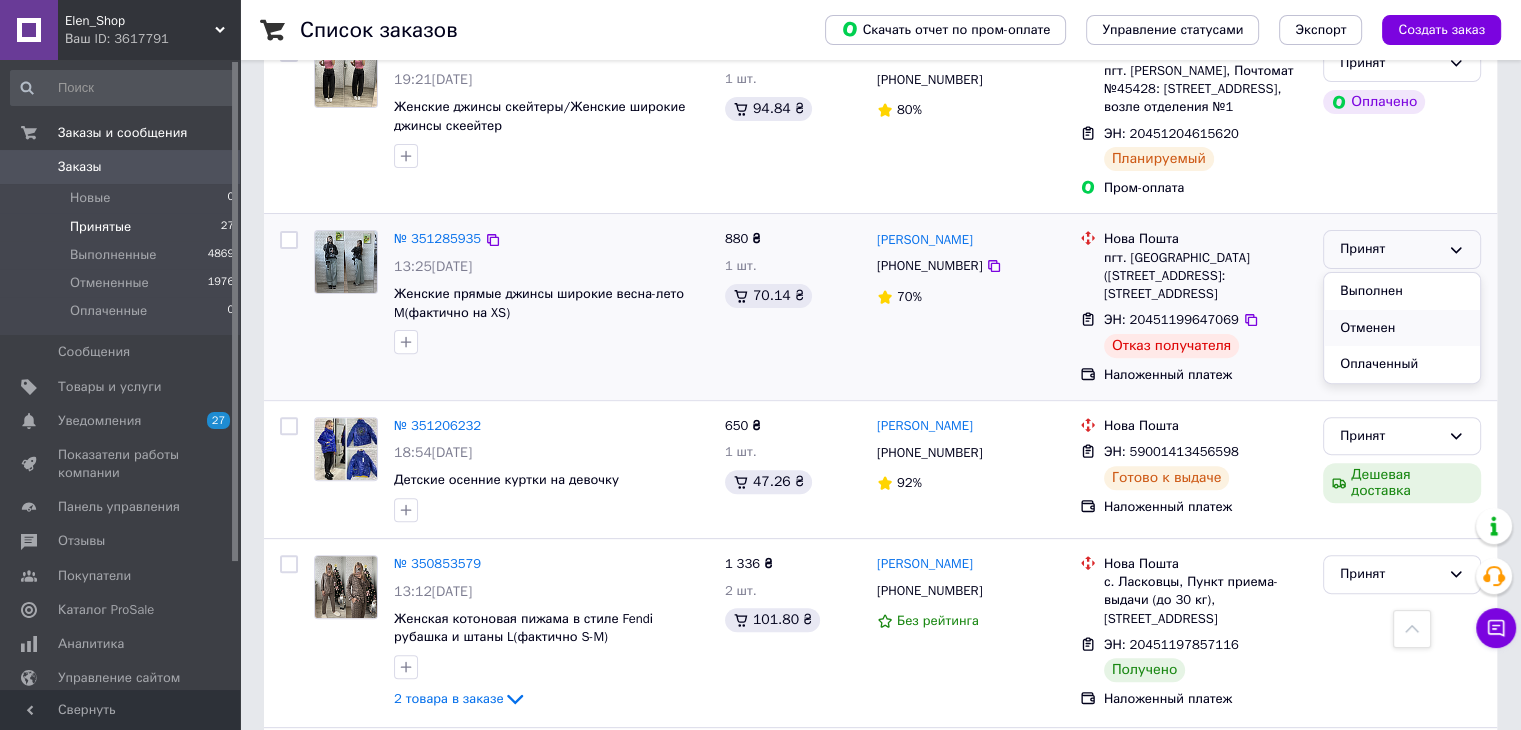 click on "Отменен" at bounding box center (1402, 328) 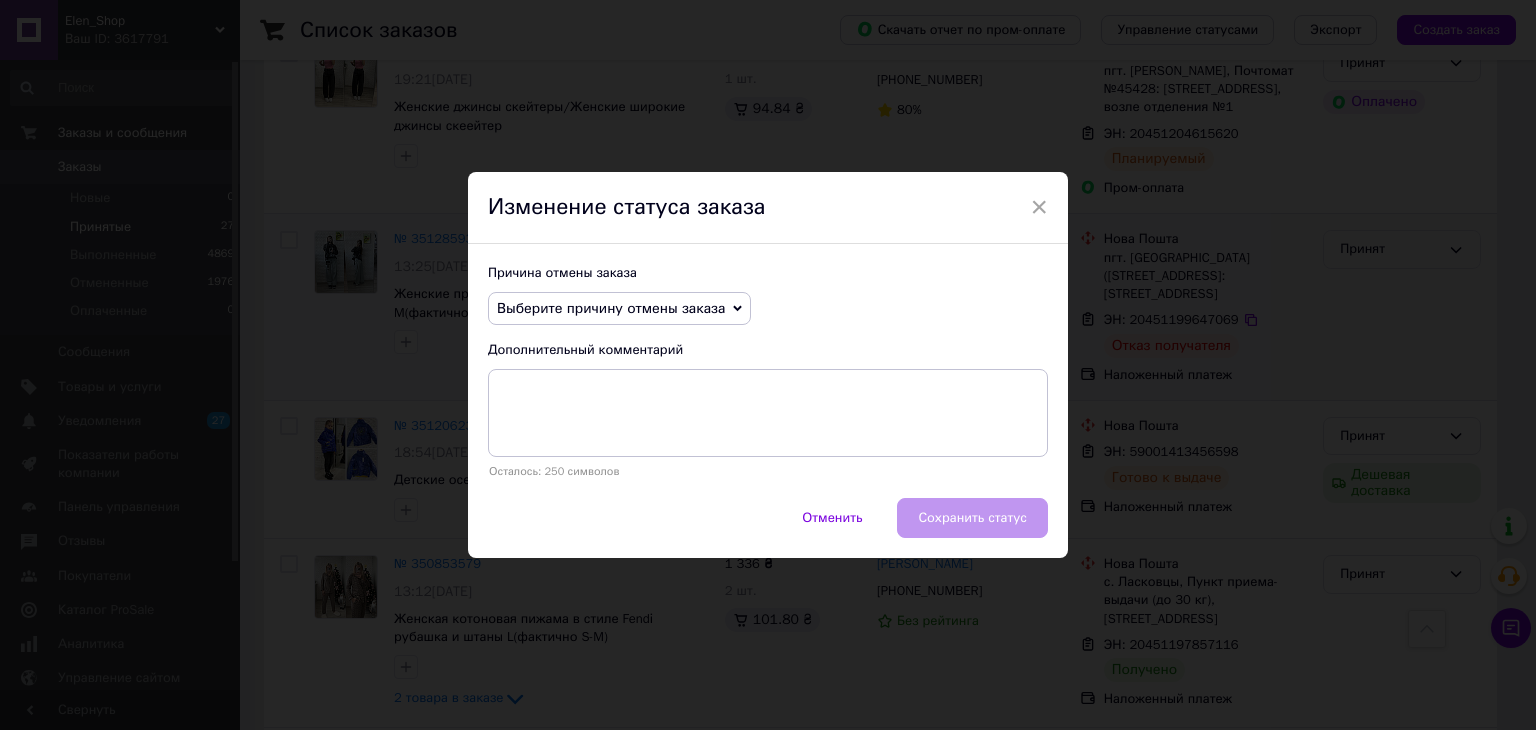 click 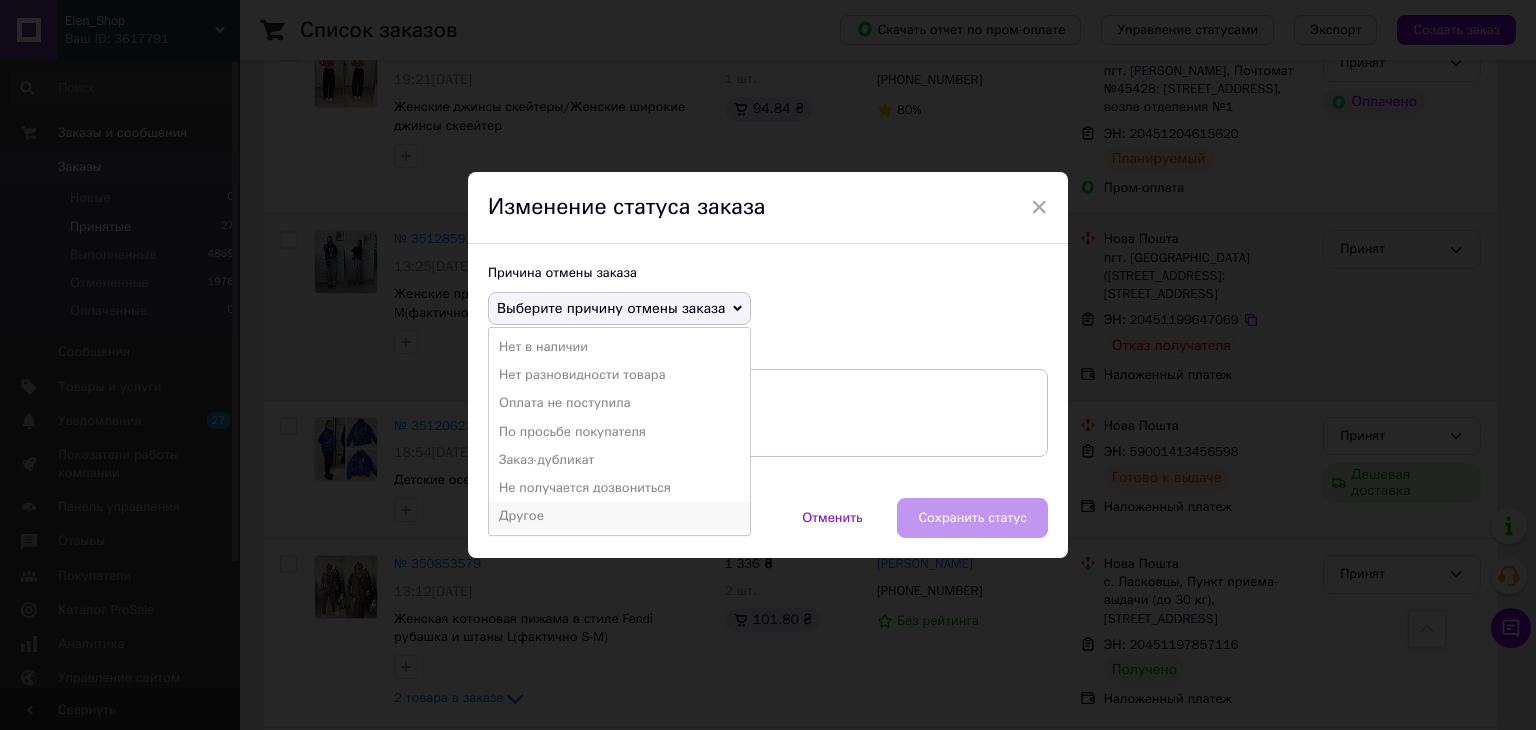 click on "Другое" at bounding box center (619, 516) 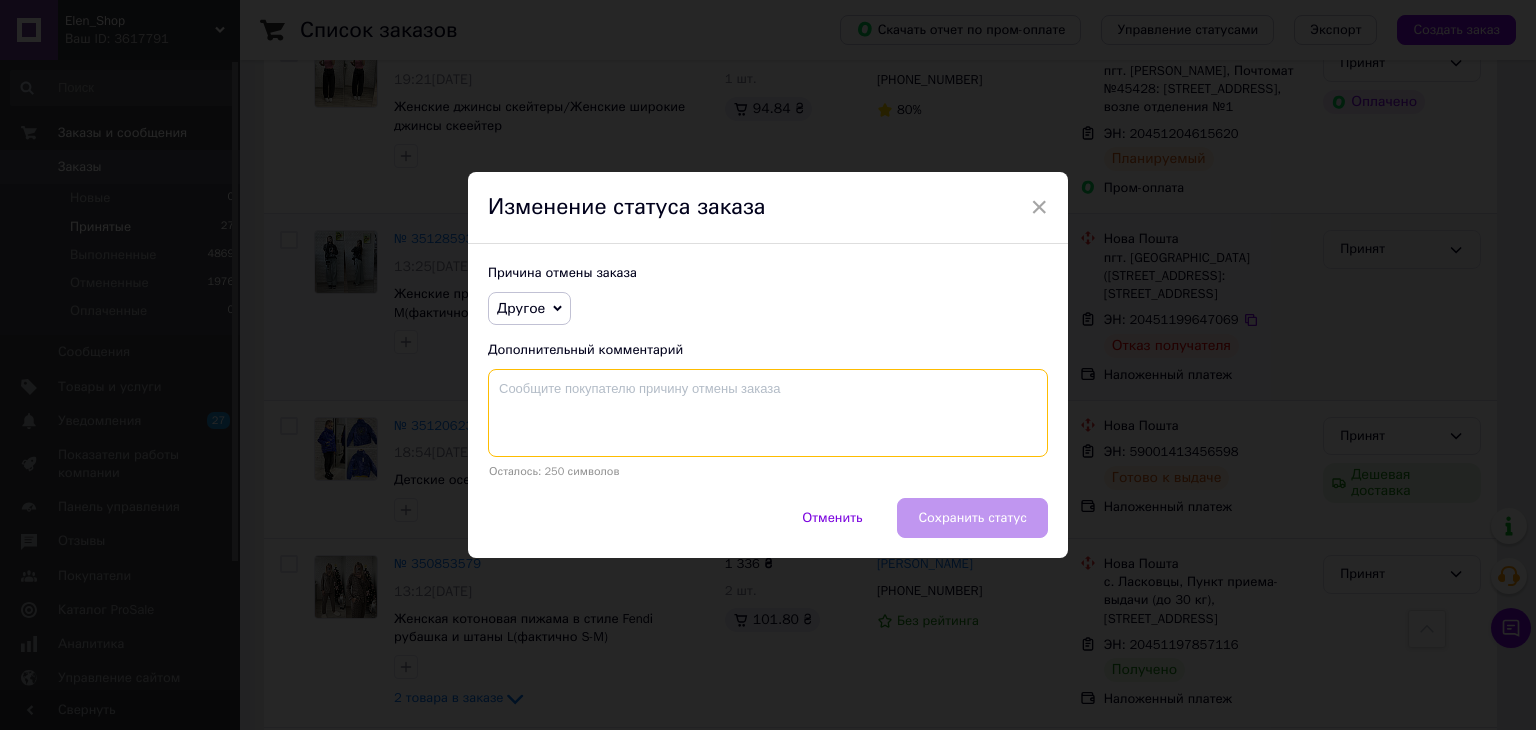 click at bounding box center [768, 413] 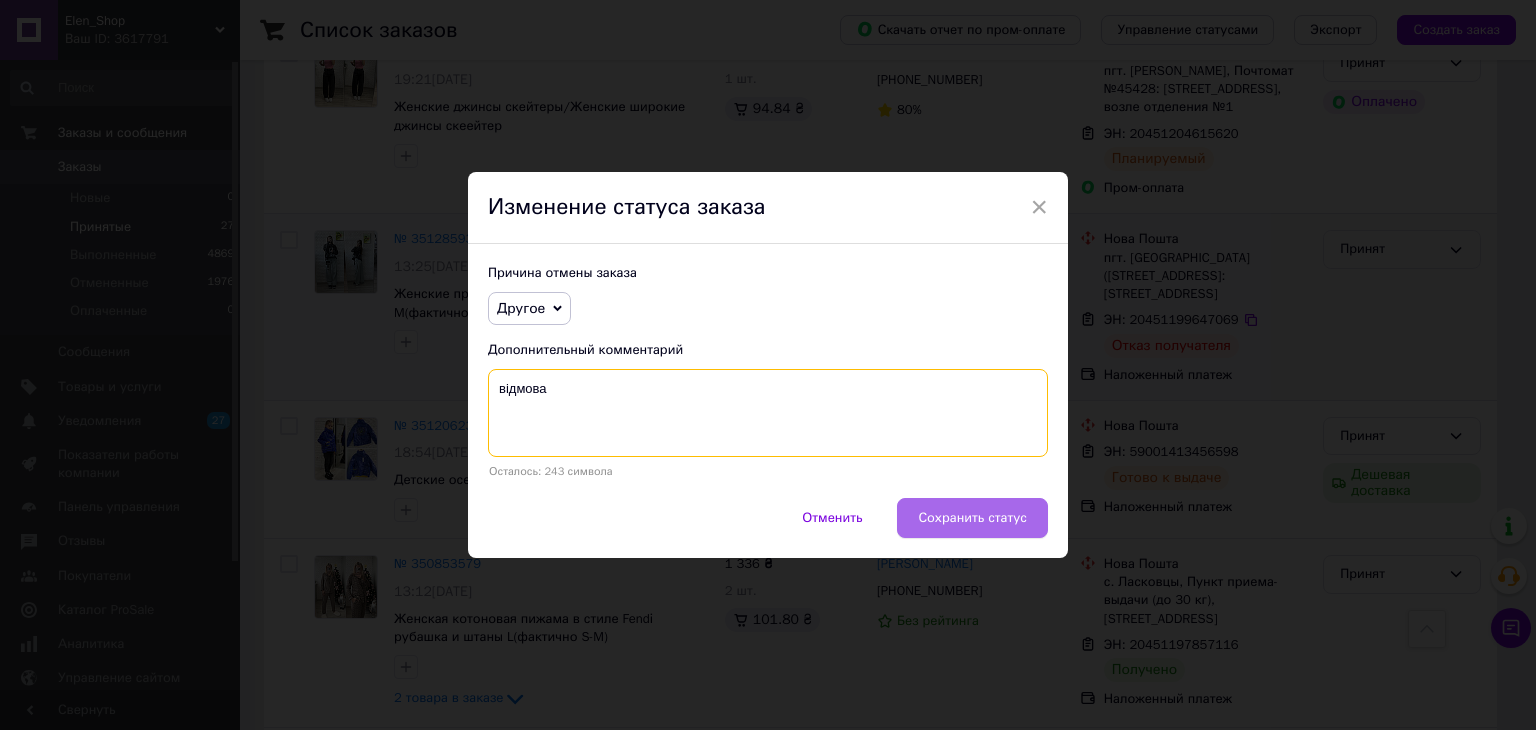 type on "відмова" 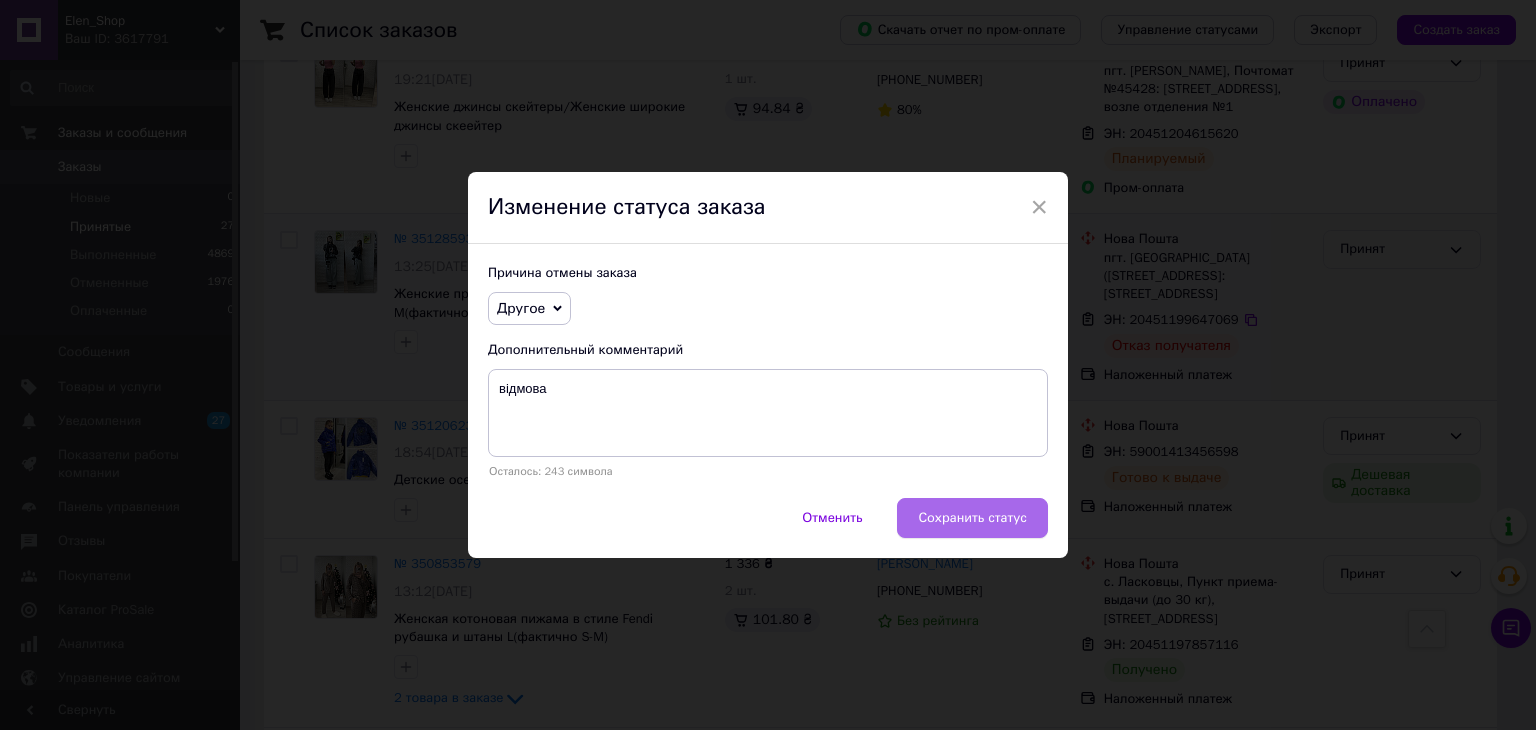 click on "Сохранить статус" at bounding box center (972, 518) 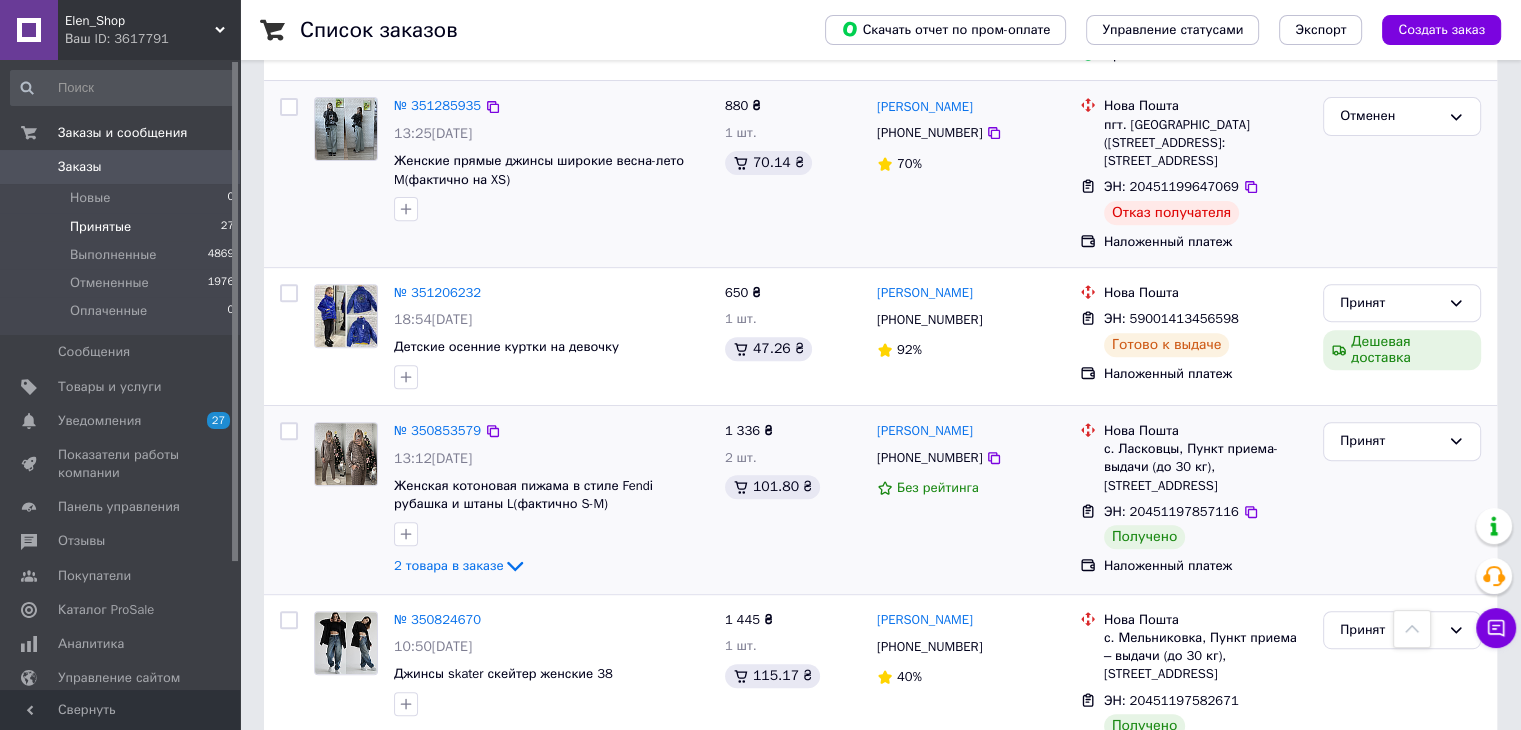 scroll, scrollTop: 900, scrollLeft: 0, axis: vertical 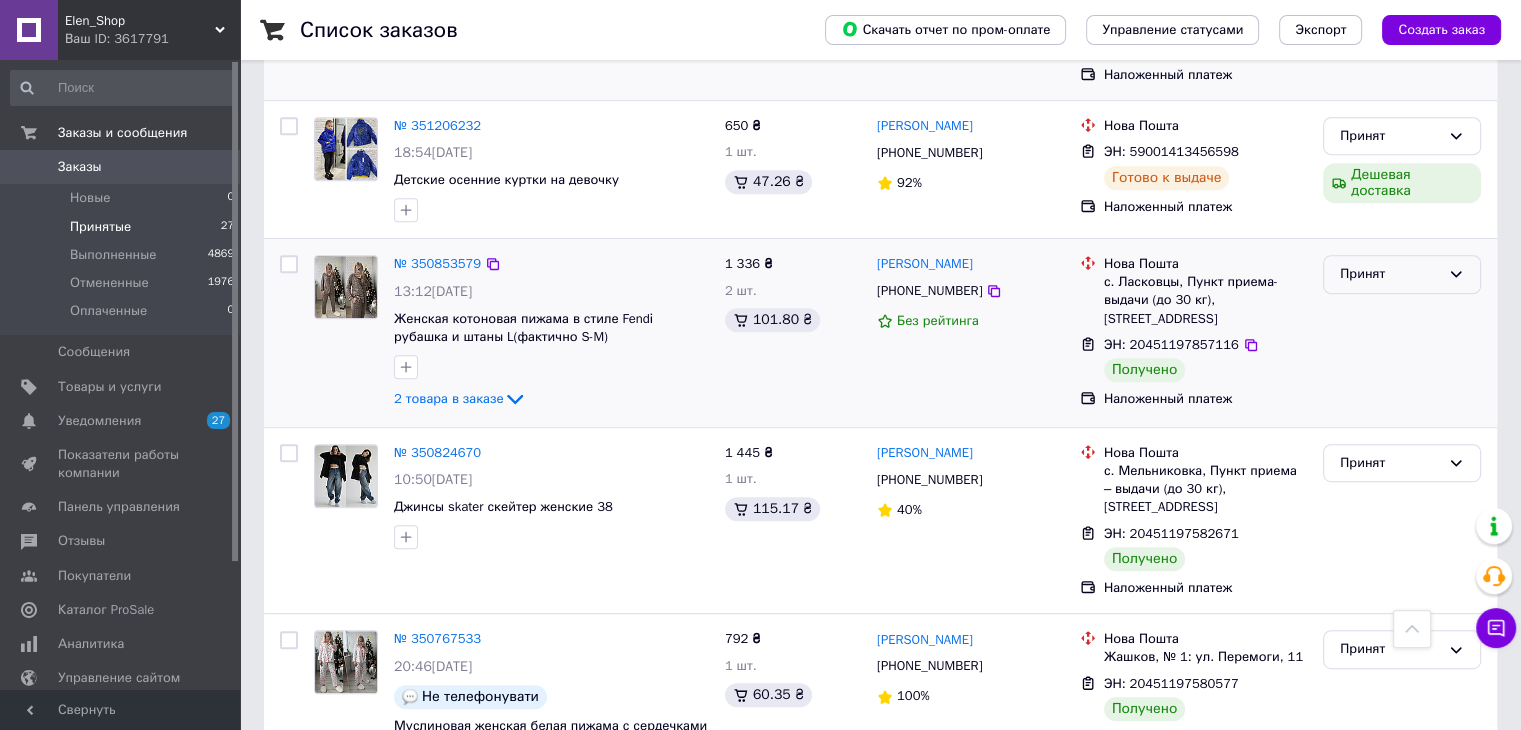 click on "Принят" at bounding box center (1390, 274) 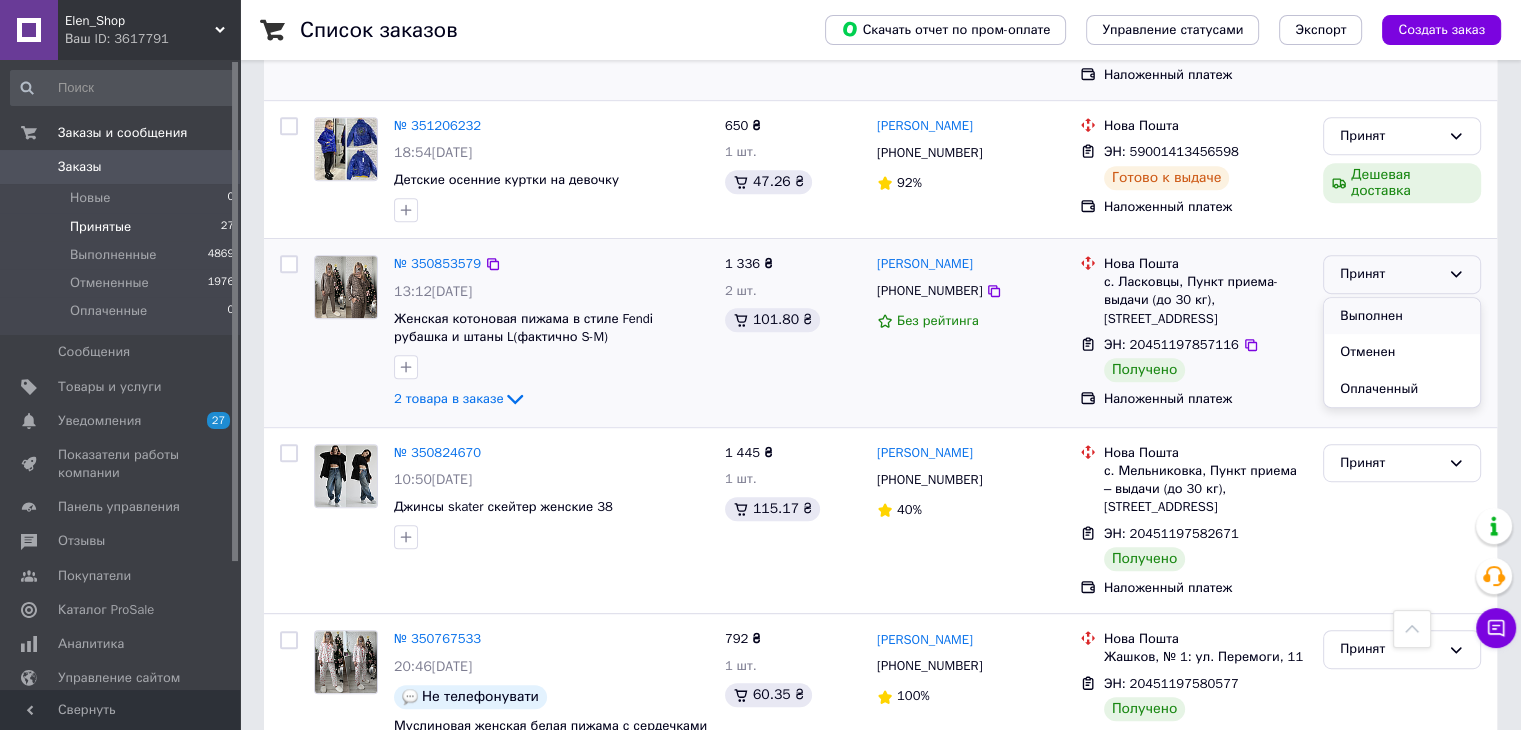 click on "Выполнен" at bounding box center (1402, 316) 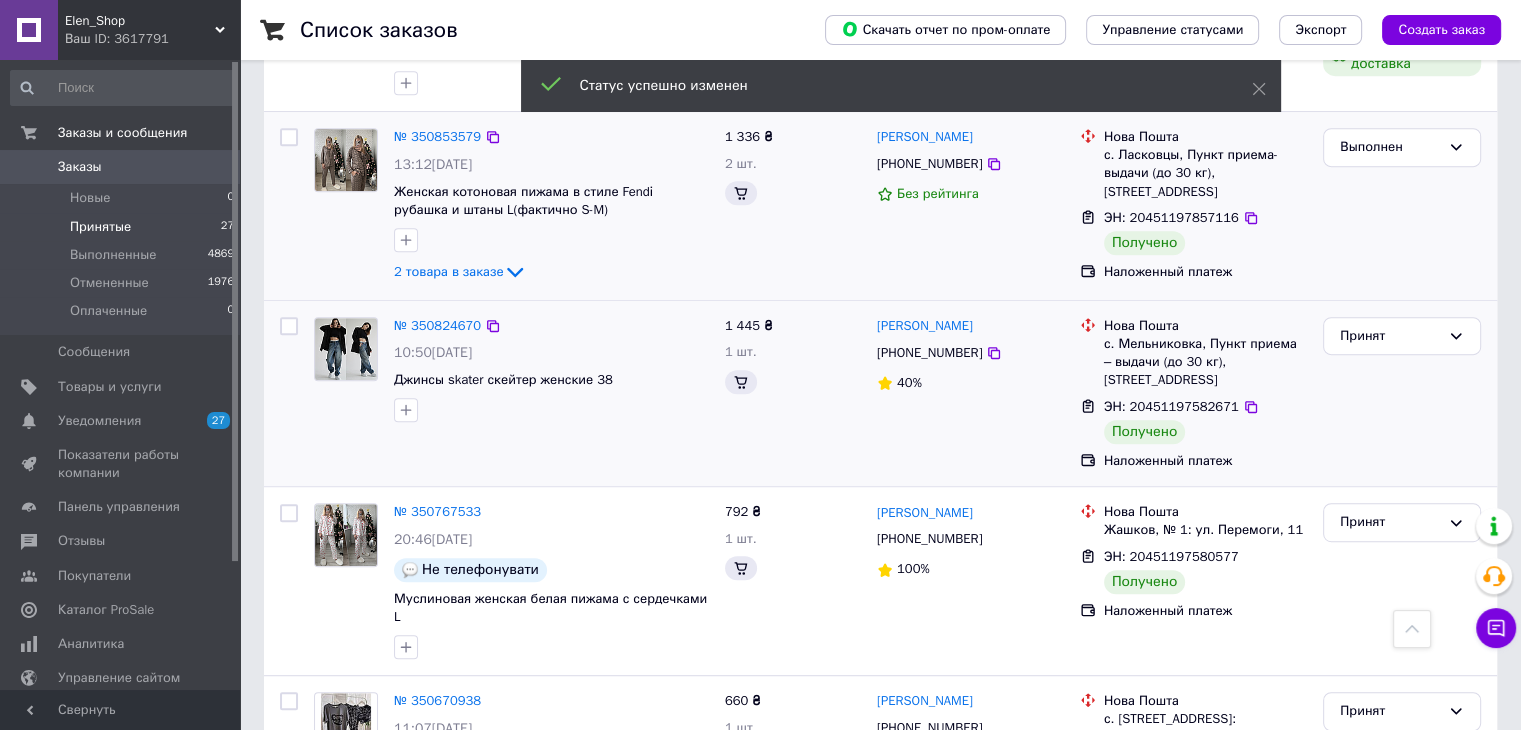 scroll, scrollTop: 1100, scrollLeft: 0, axis: vertical 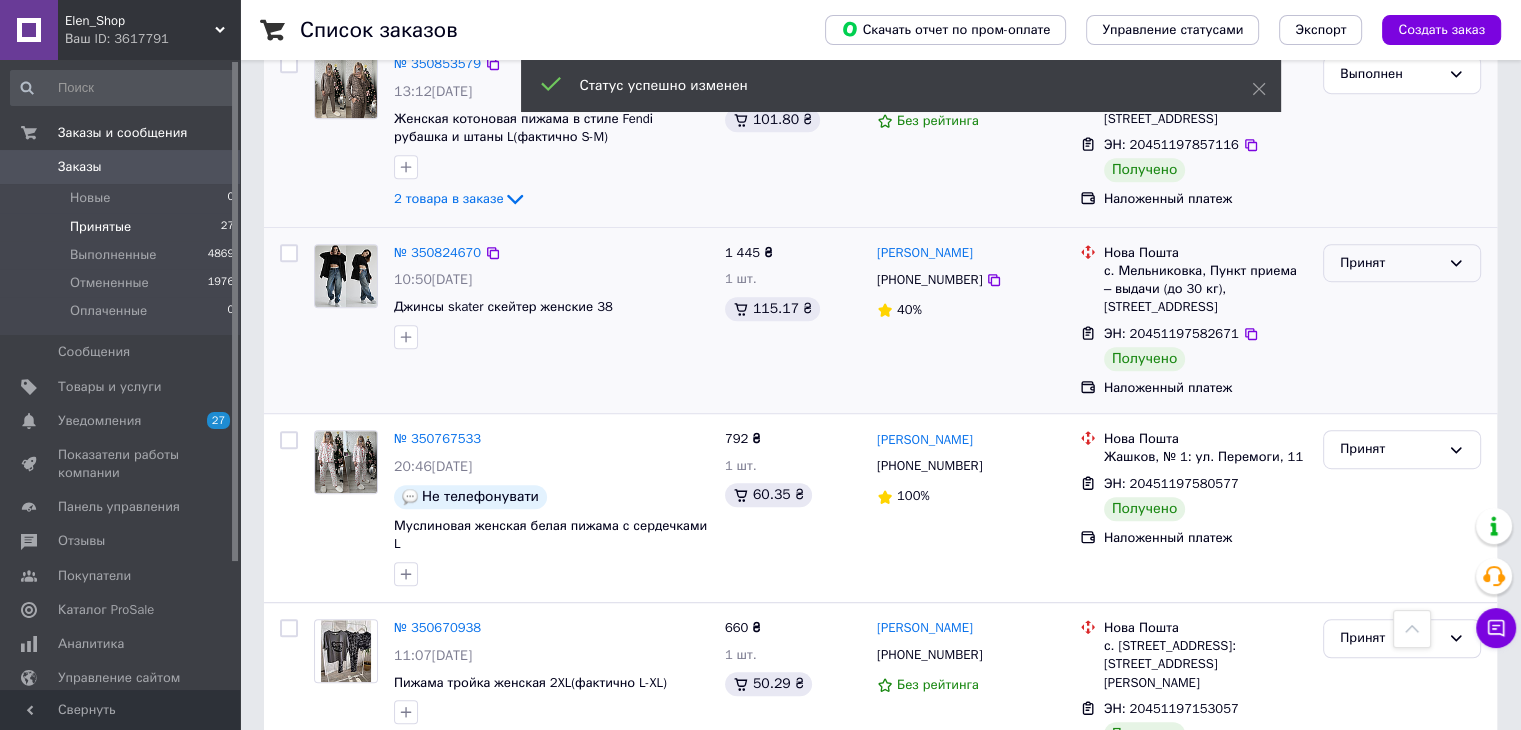 click on "Принят" at bounding box center [1402, 263] 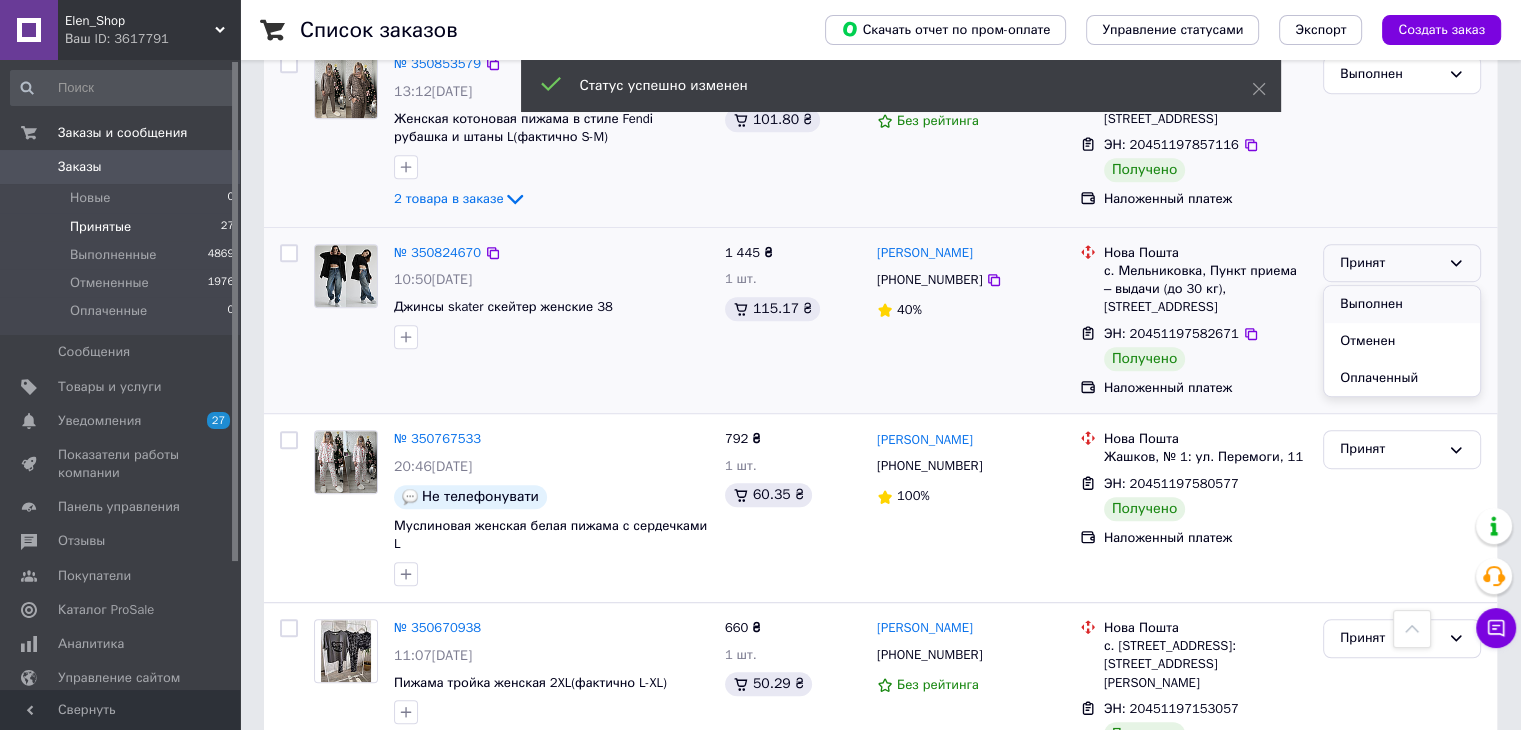 click on "Выполнен" at bounding box center (1402, 304) 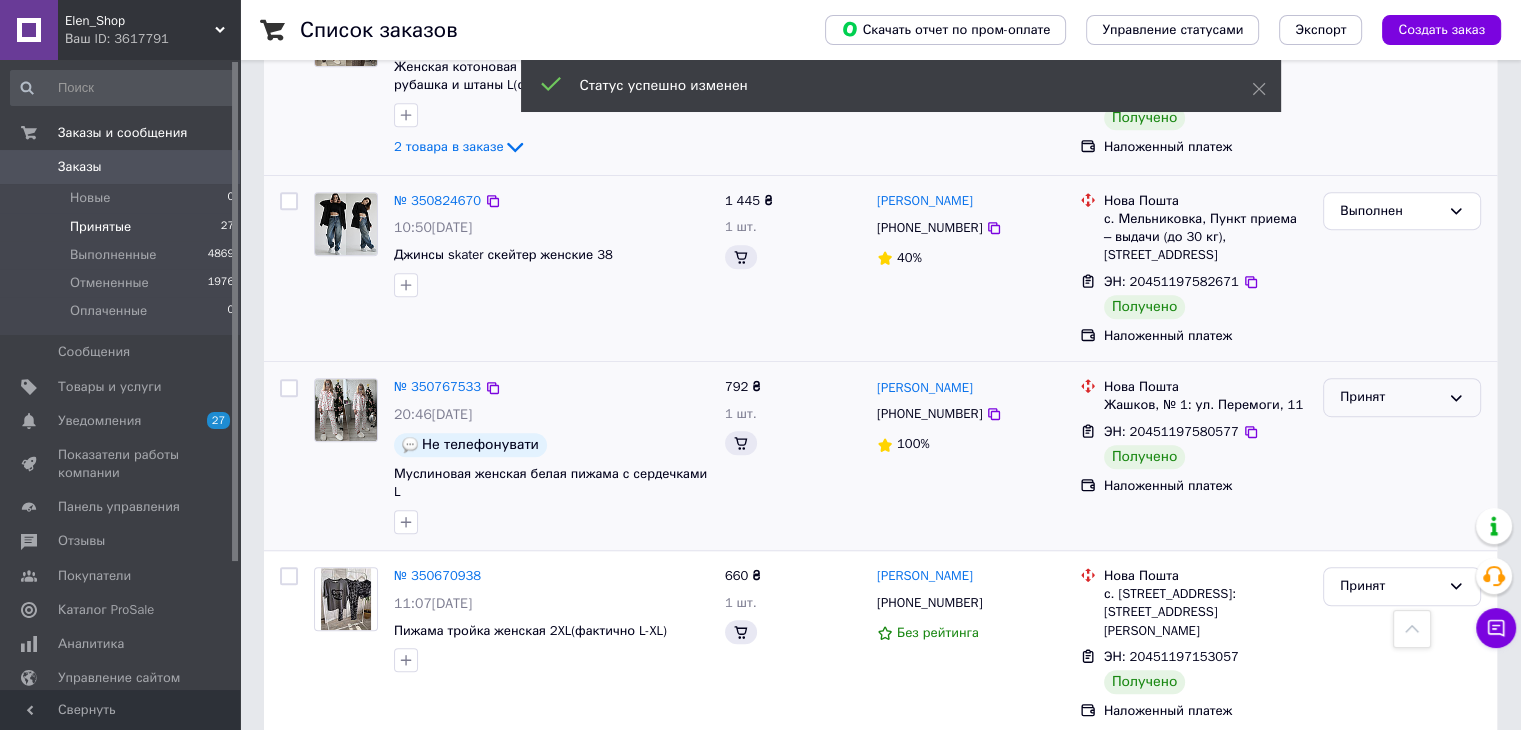 click on "Принят" at bounding box center (1390, 397) 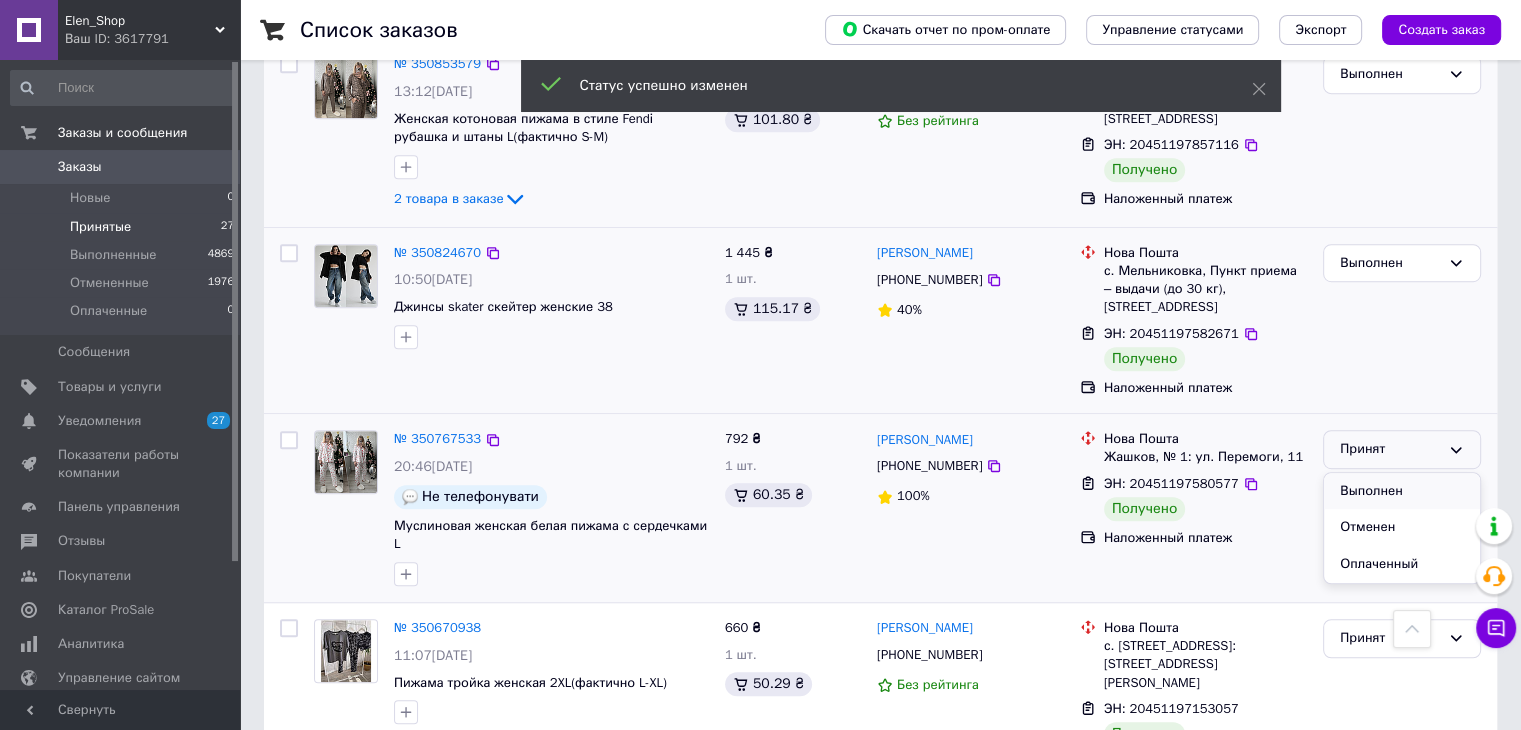 click on "Выполнен" at bounding box center [1402, 491] 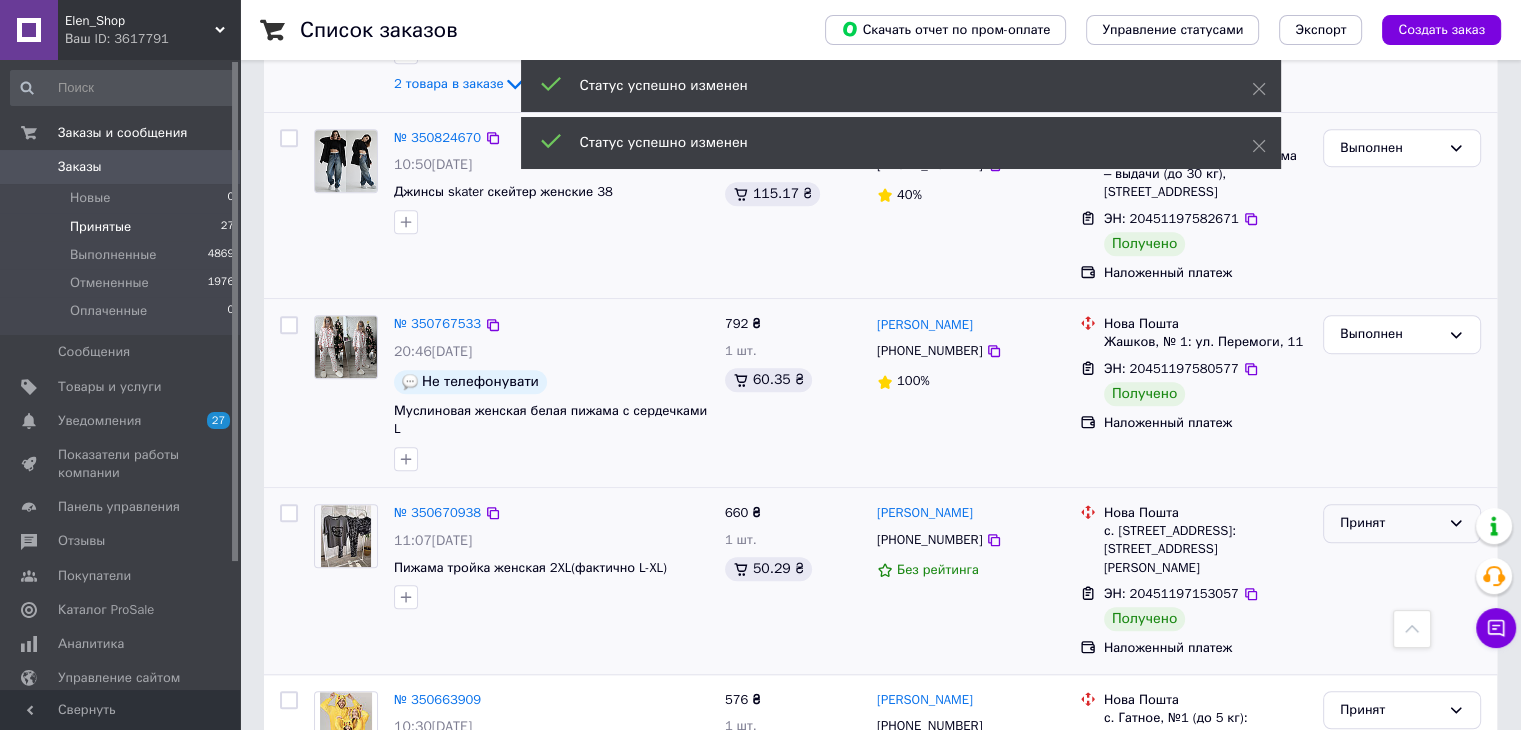 scroll, scrollTop: 1300, scrollLeft: 0, axis: vertical 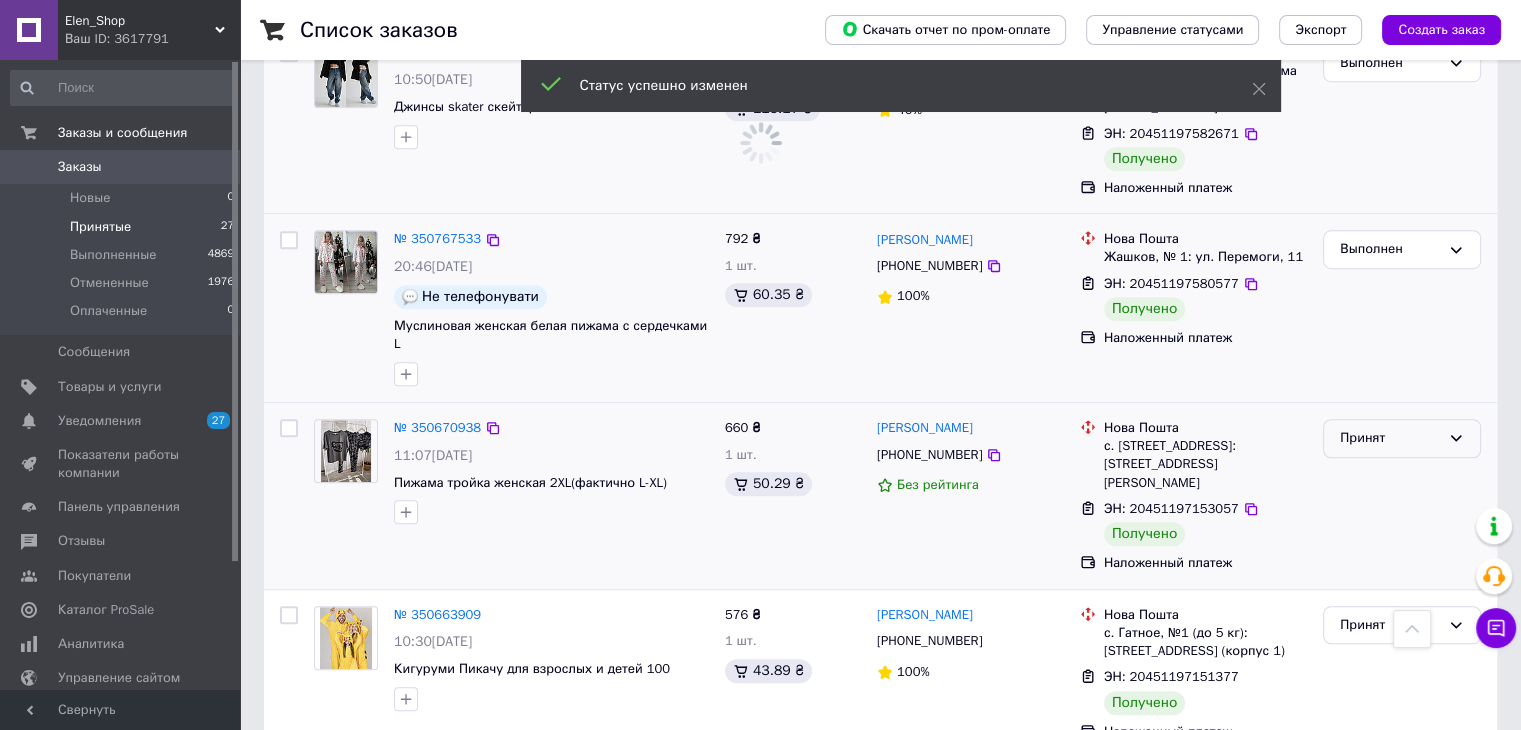 click on "Принят" at bounding box center (1402, 438) 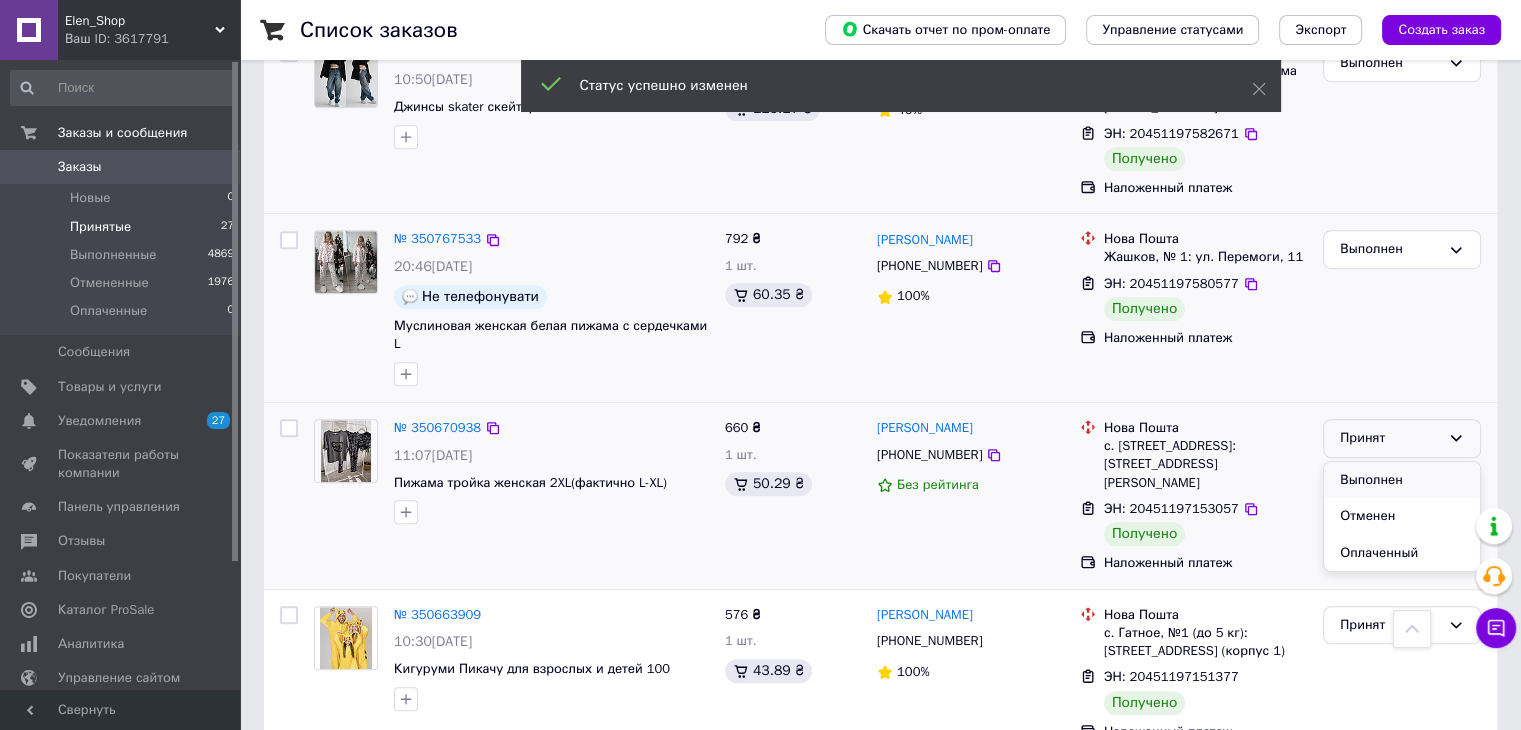 click on "Выполнен" at bounding box center [1402, 480] 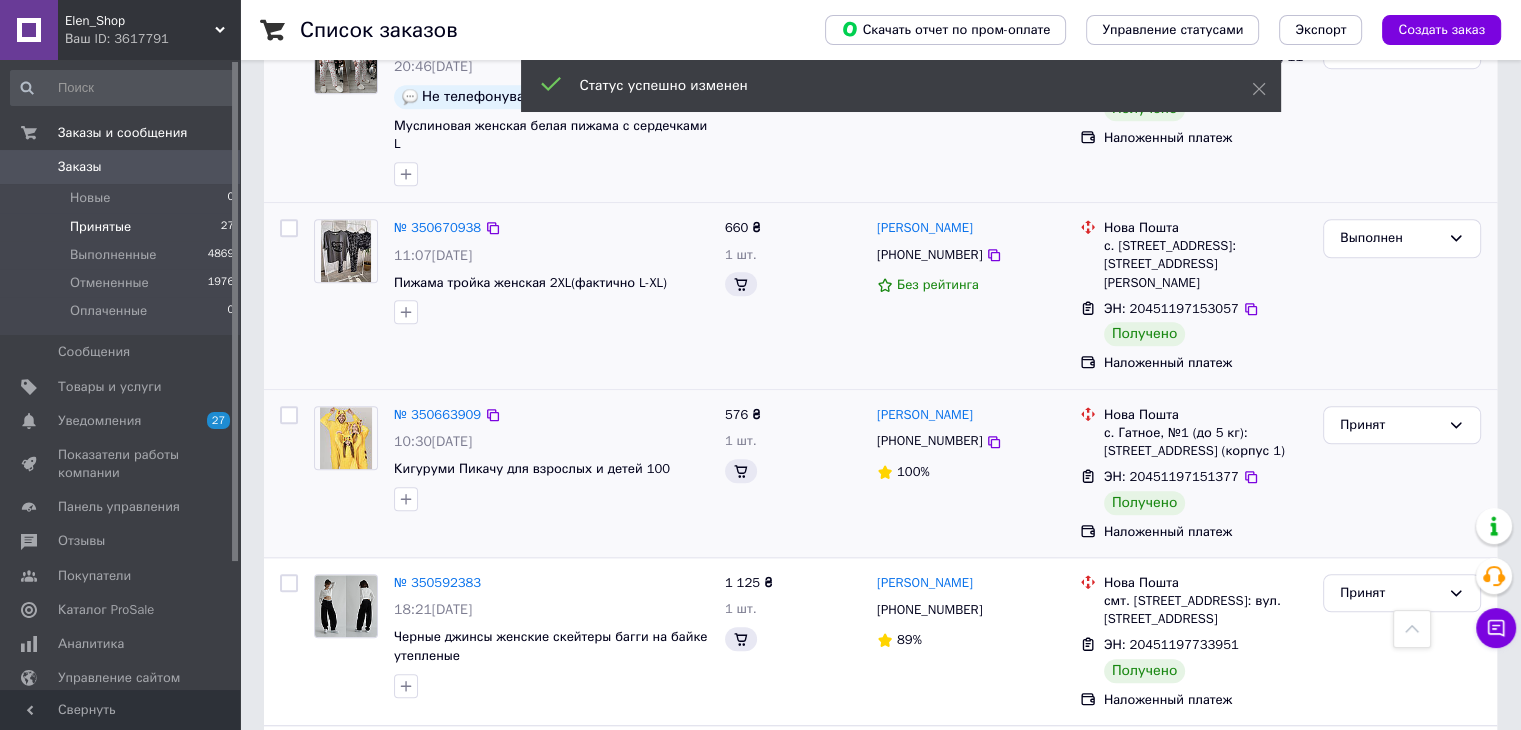 scroll, scrollTop: 1500, scrollLeft: 0, axis: vertical 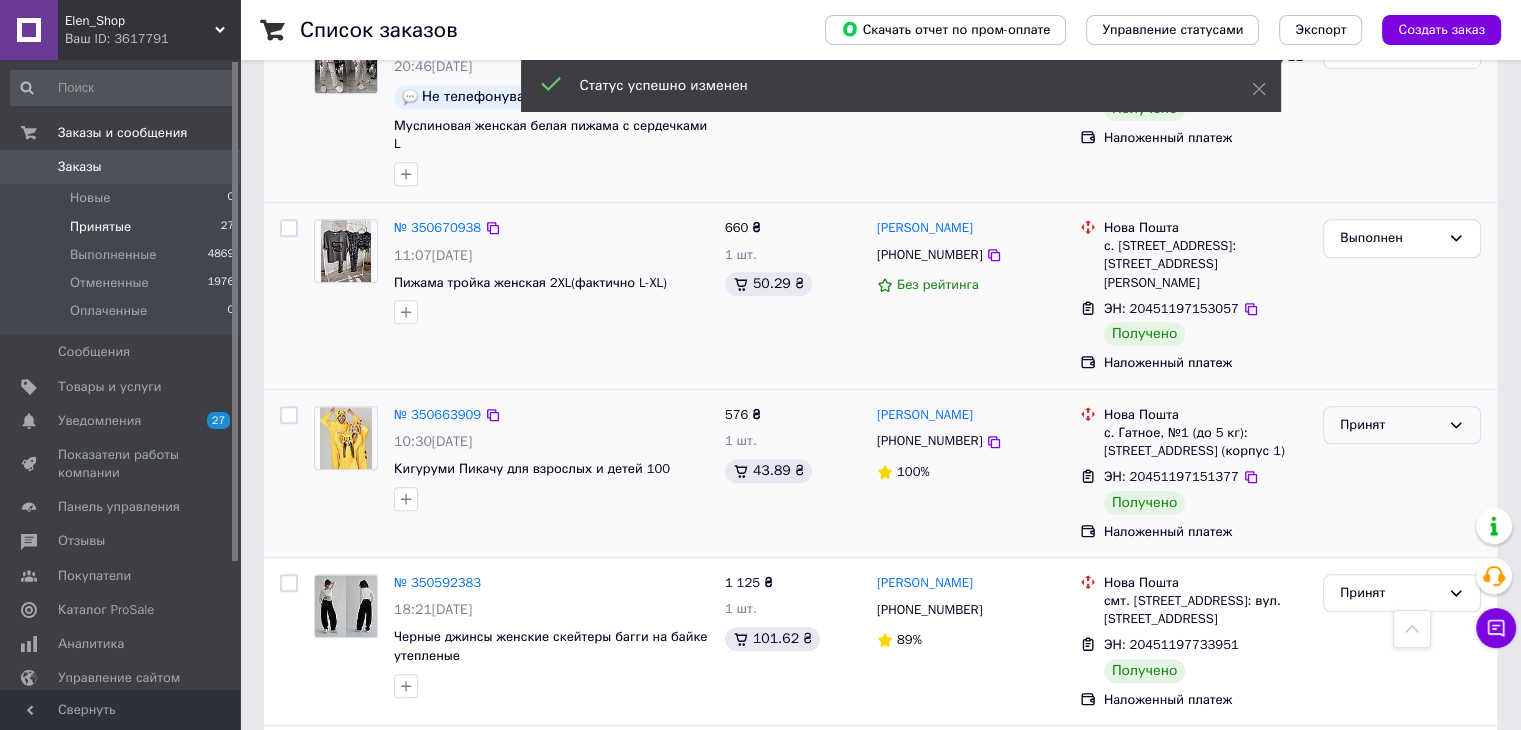 click on "Принят" at bounding box center [1390, 425] 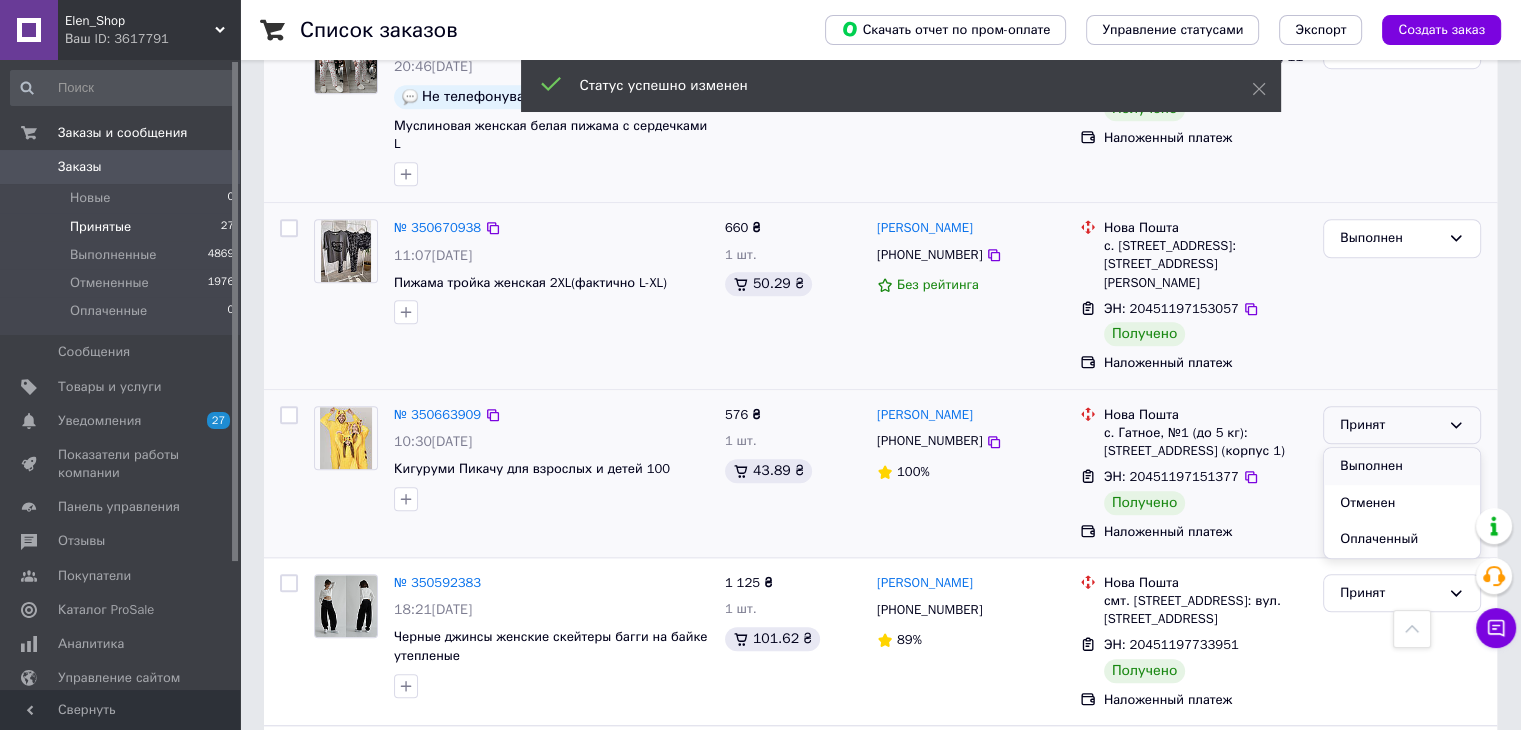 click on "Выполнен" at bounding box center (1402, 466) 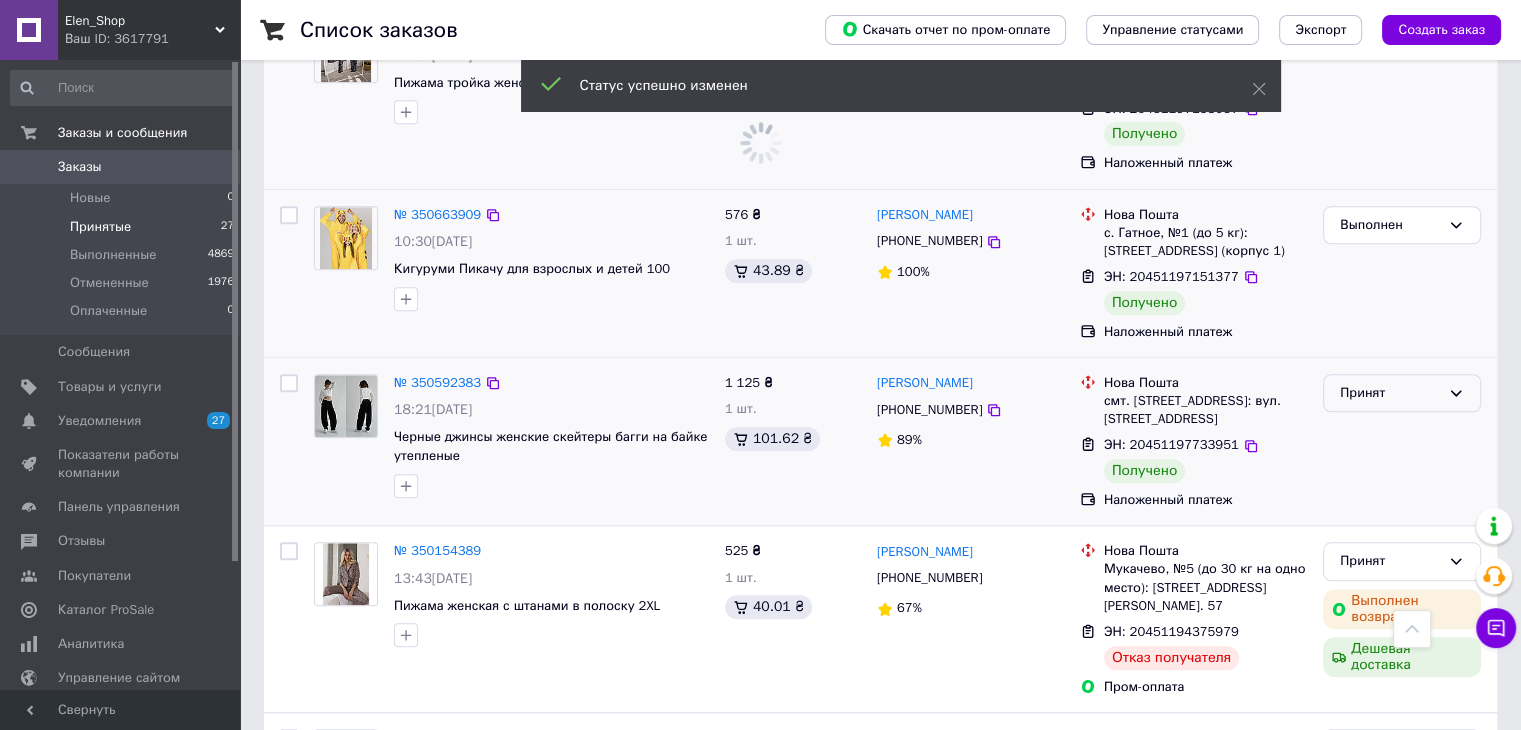 scroll, scrollTop: 1156, scrollLeft: 0, axis: vertical 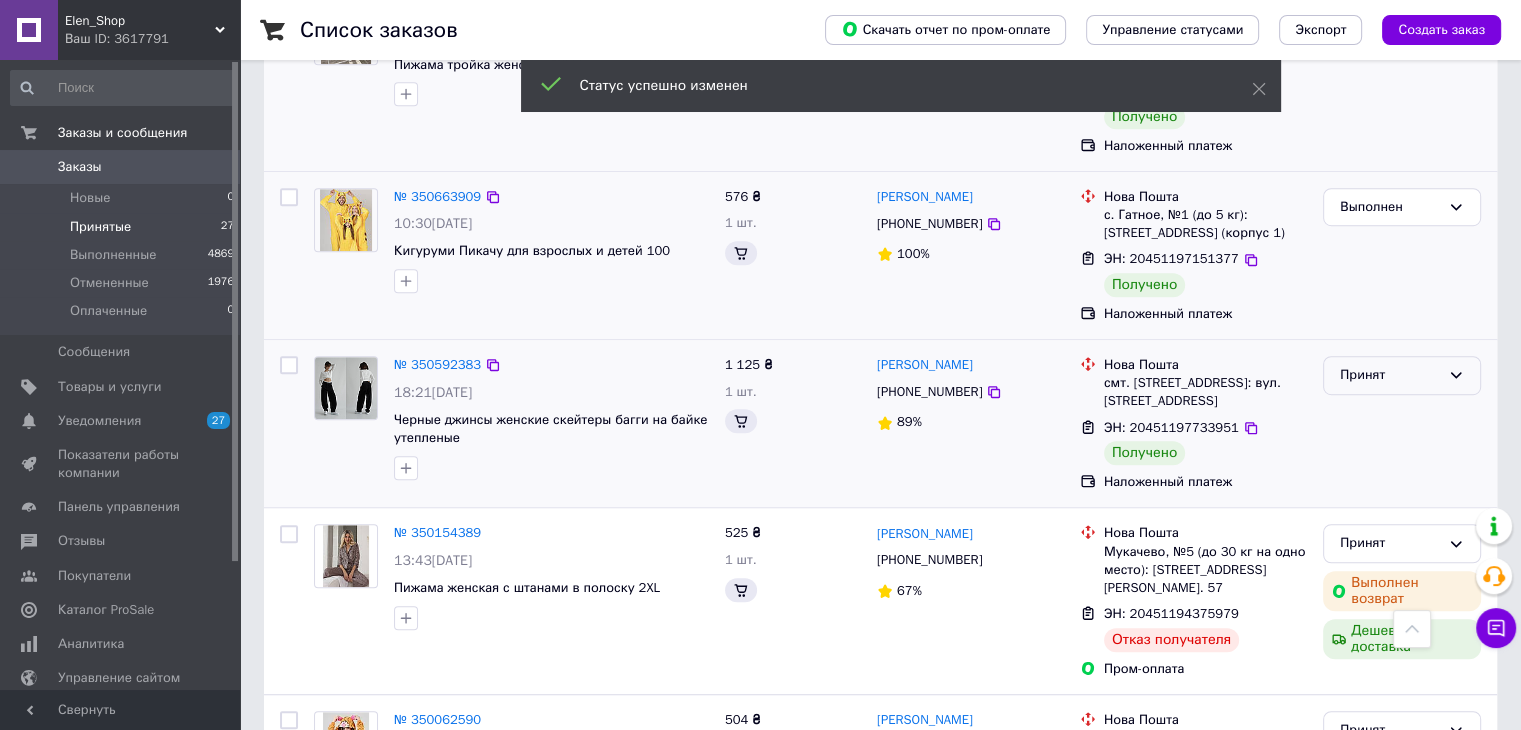 click on "Принят" at bounding box center (1390, 375) 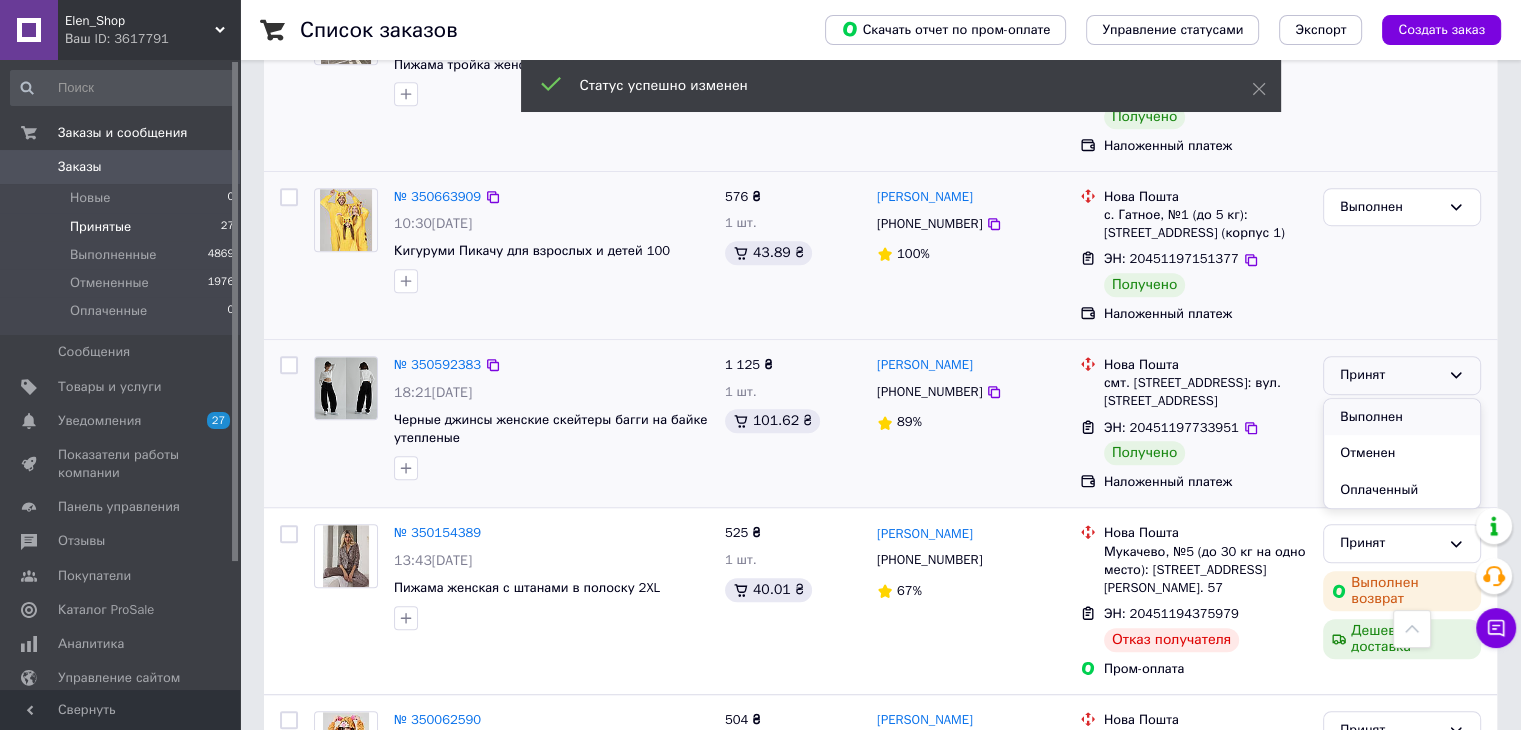 click on "Выполнен" at bounding box center [1402, 417] 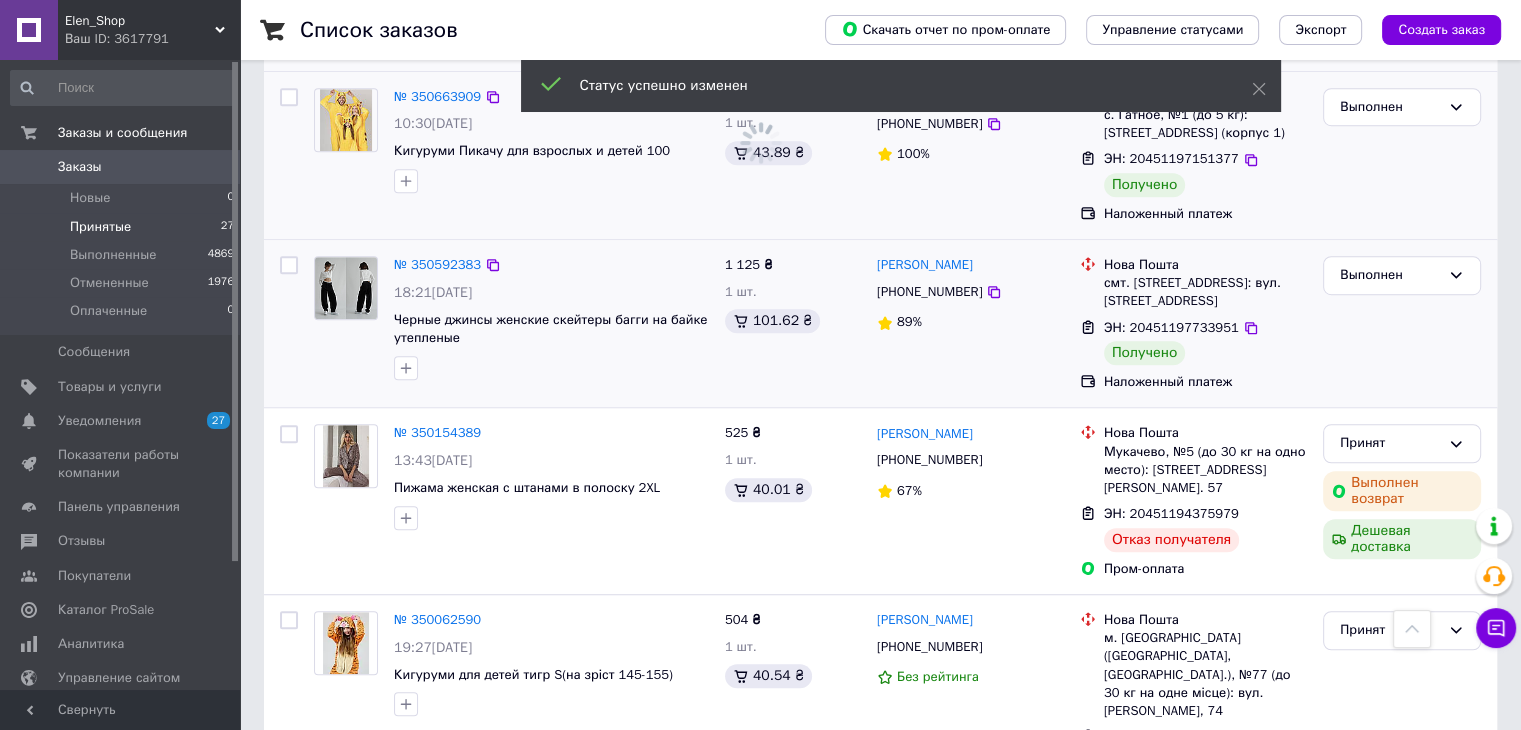 scroll, scrollTop: 1356, scrollLeft: 0, axis: vertical 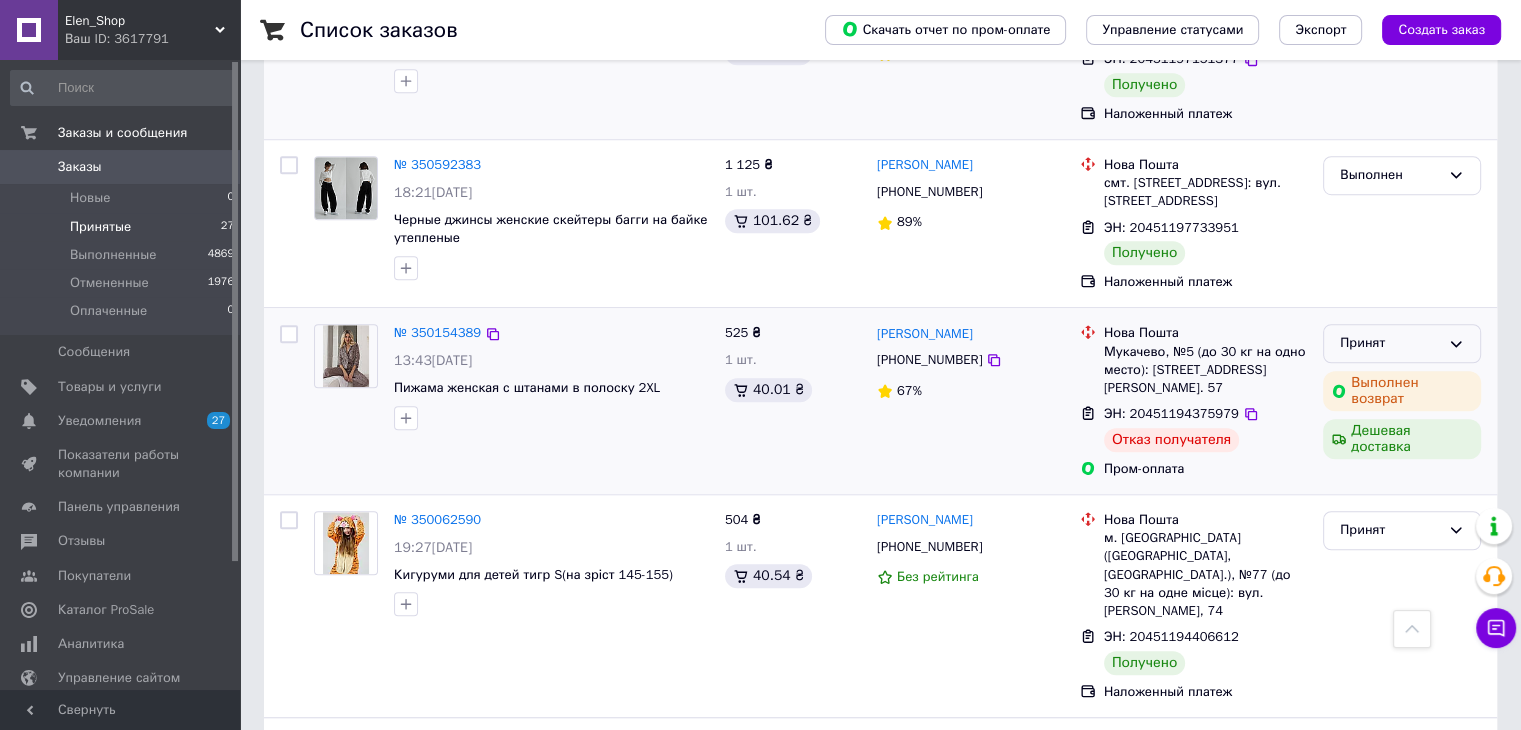 click on "Принят" at bounding box center (1390, 343) 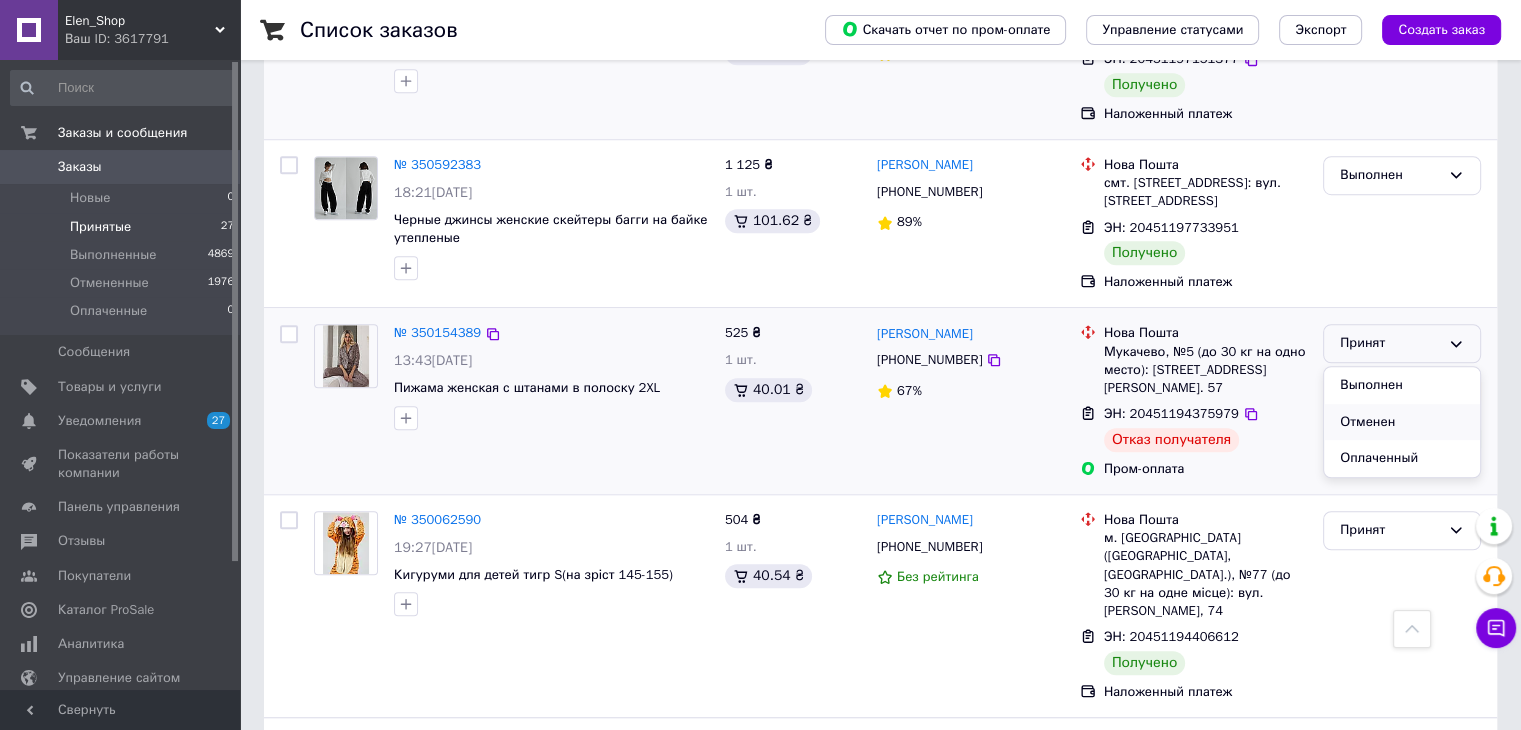 click on "Отменен" at bounding box center (1402, 422) 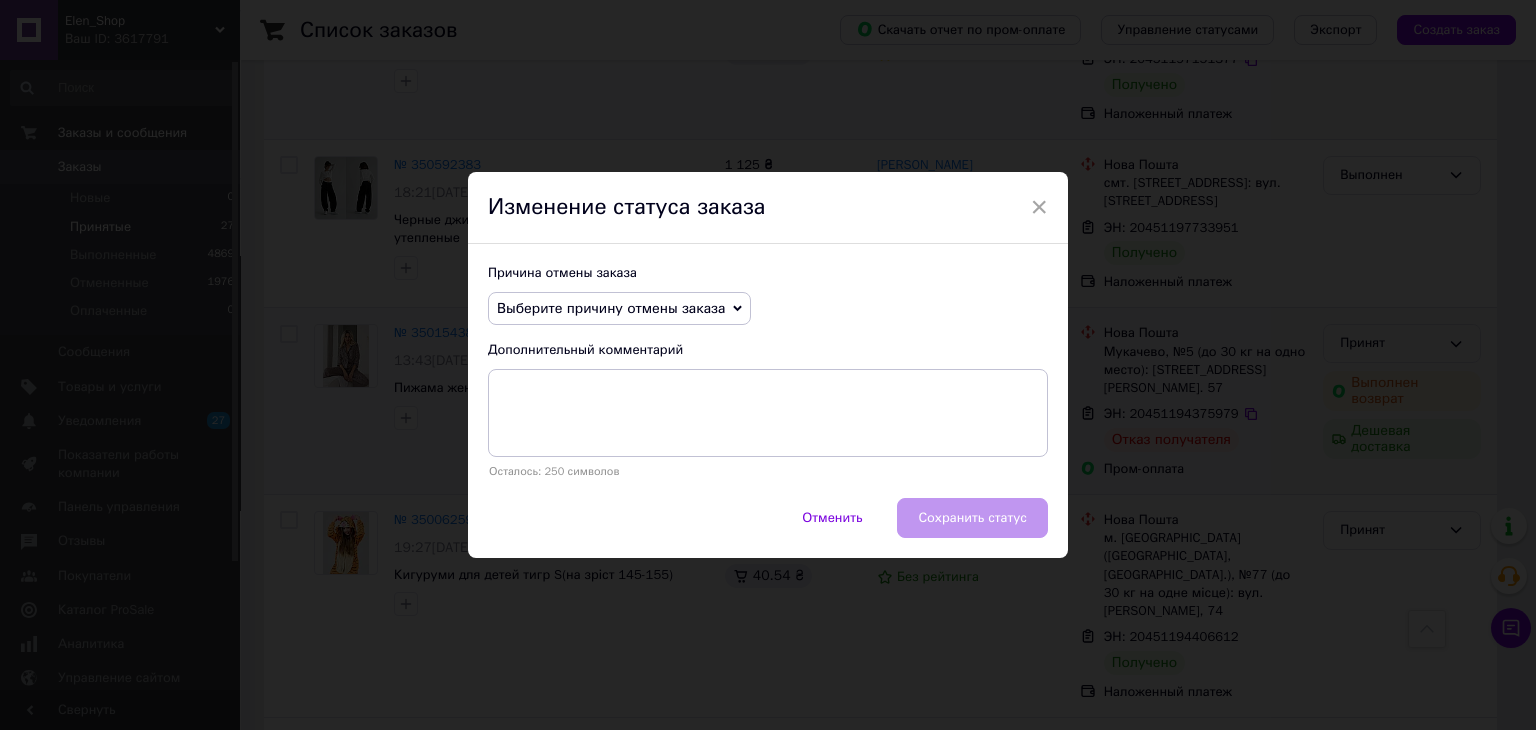 click on "Выберите причину отмены заказа" at bounding box center (619, 309) 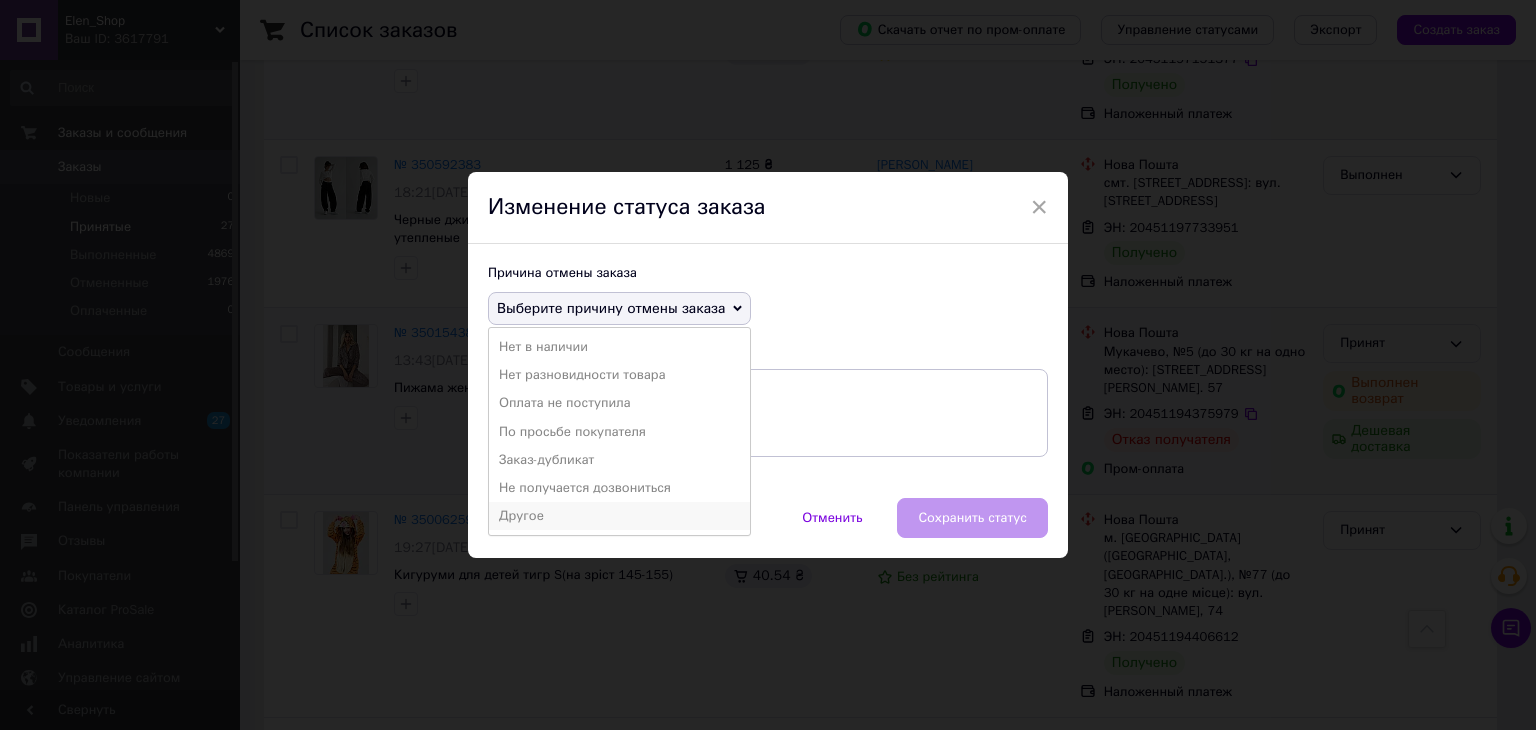click on "Другое" at bounding box center (619, 516) 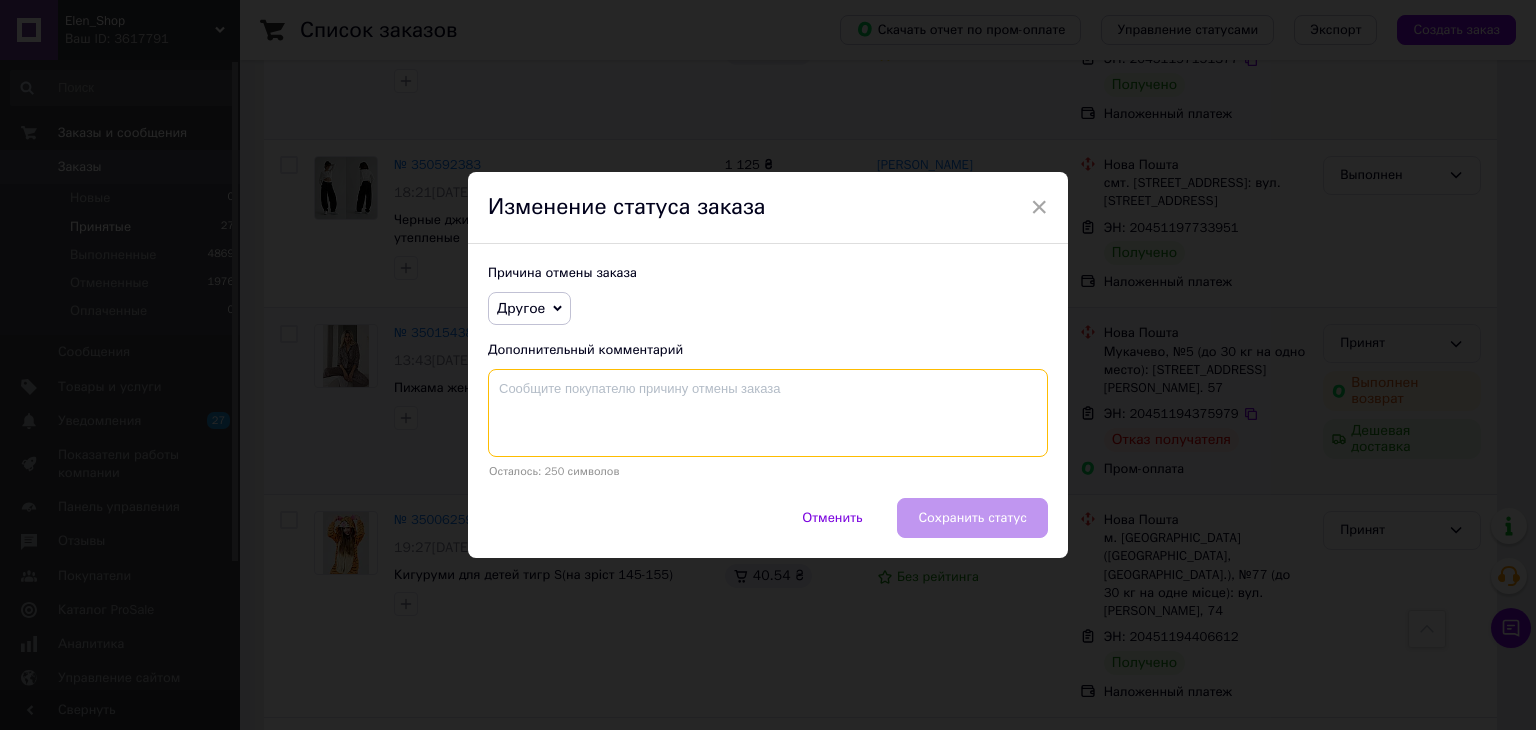 click at bounding box center (768, 413) 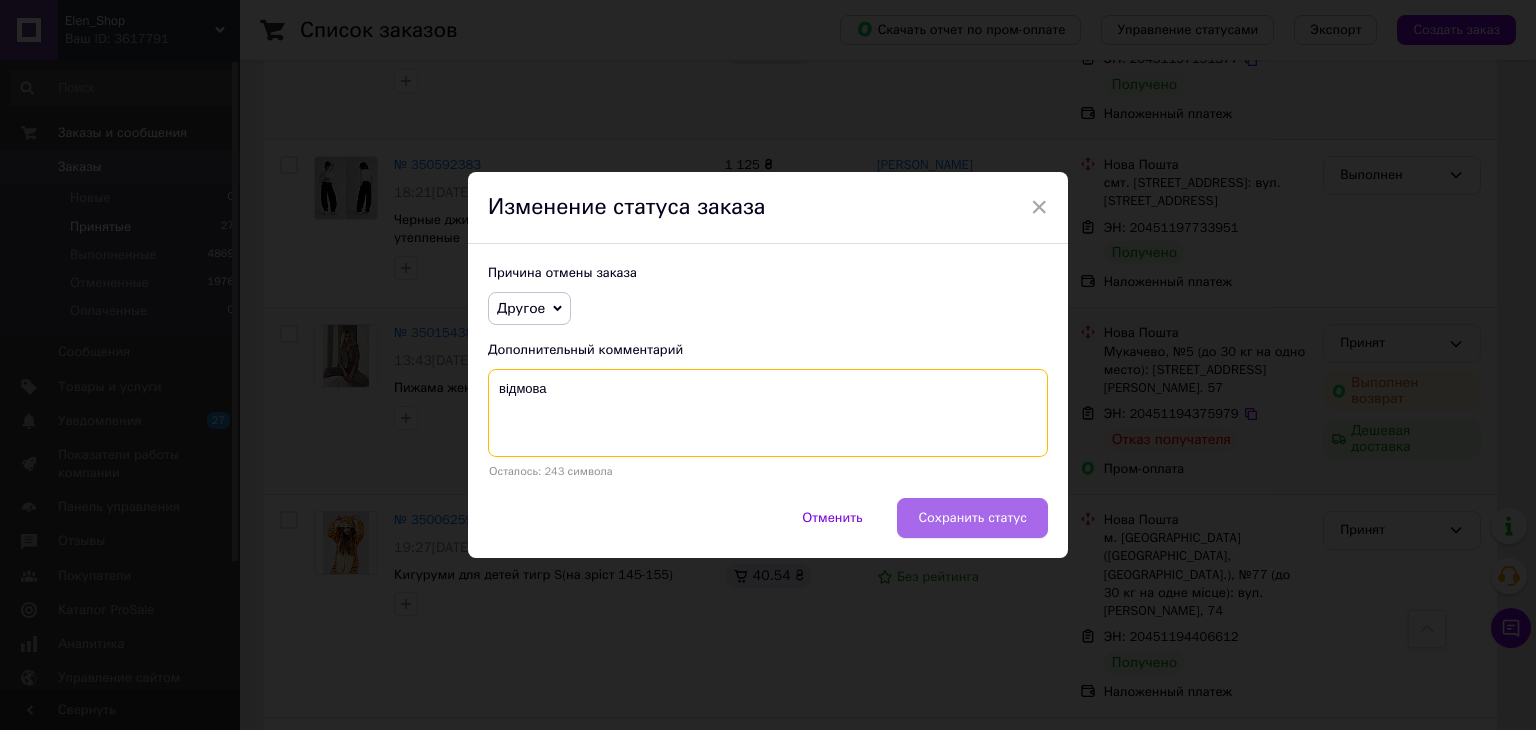 type on "відмова" 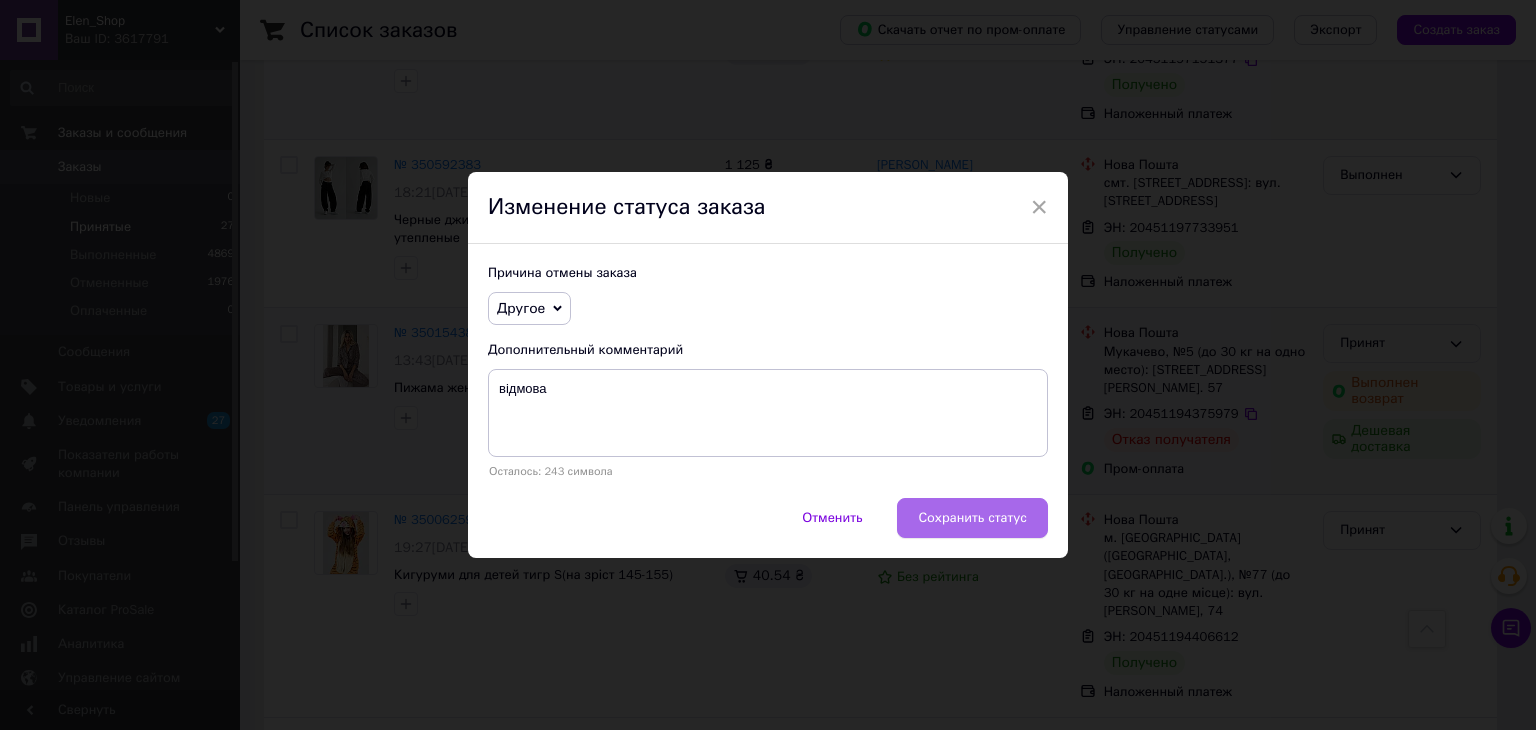 click on "Сохранить статус" at bounding box center [972, 518] 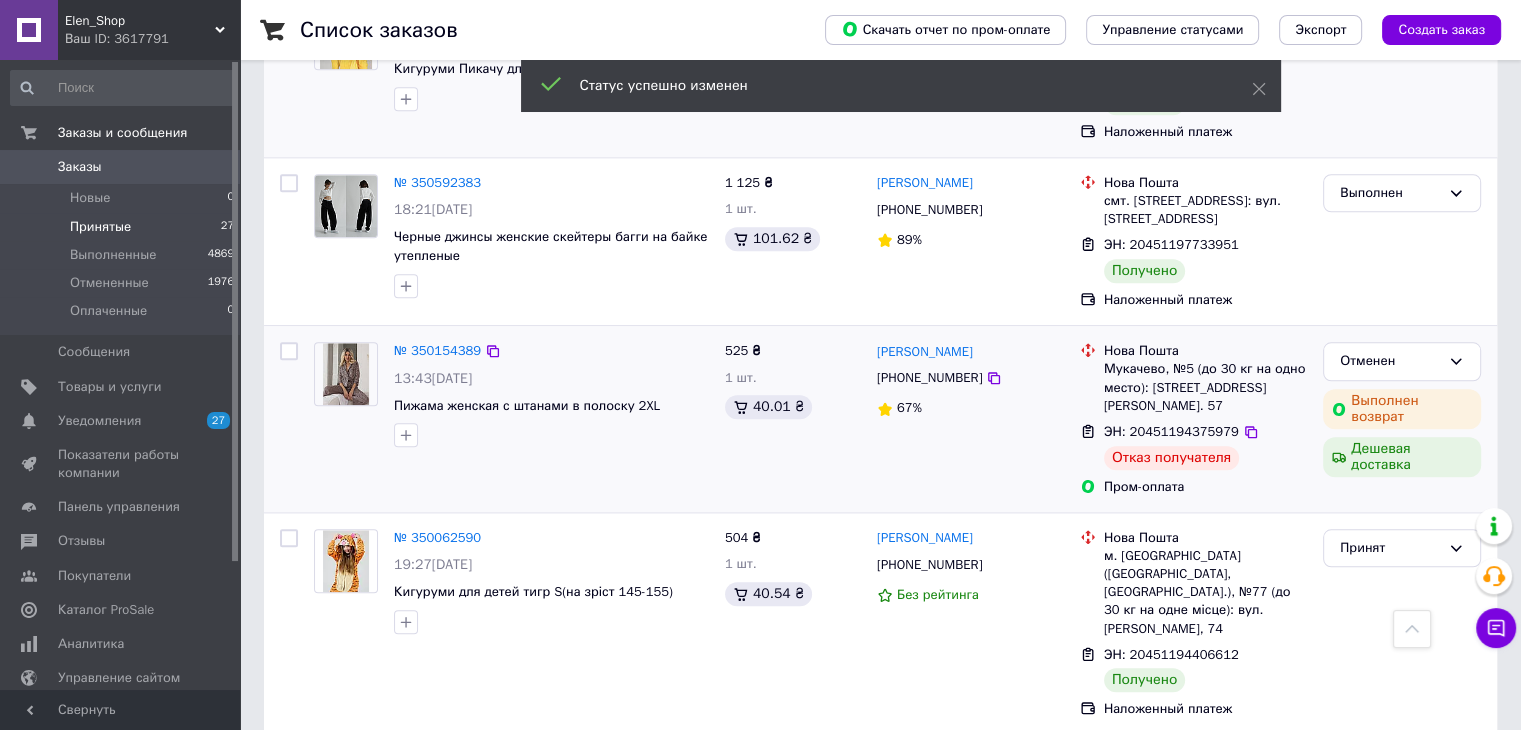 scroll, scrollTop: 2100, scrollLeft: 0, axis: vertical 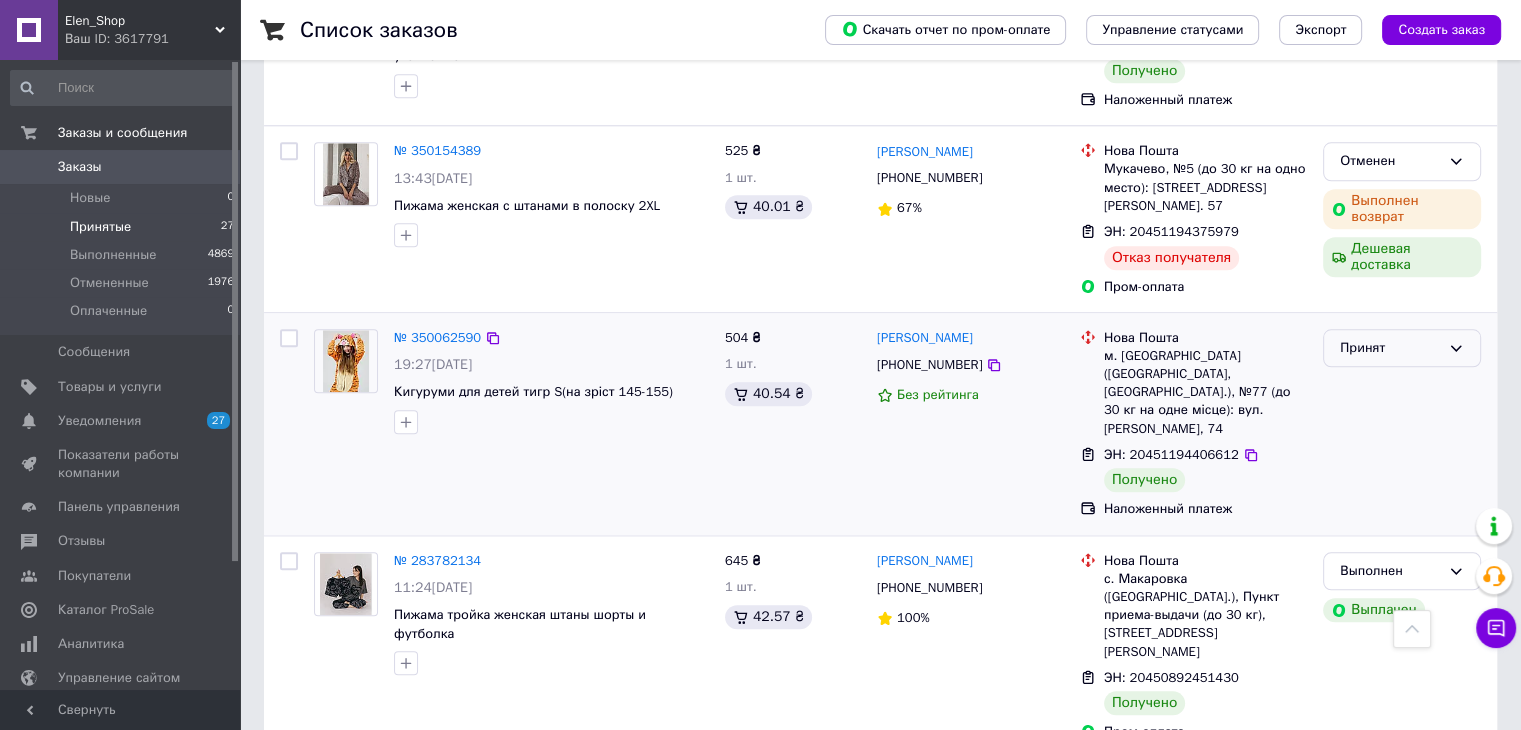 click on "Принят" at bounding box center [1402, 348] 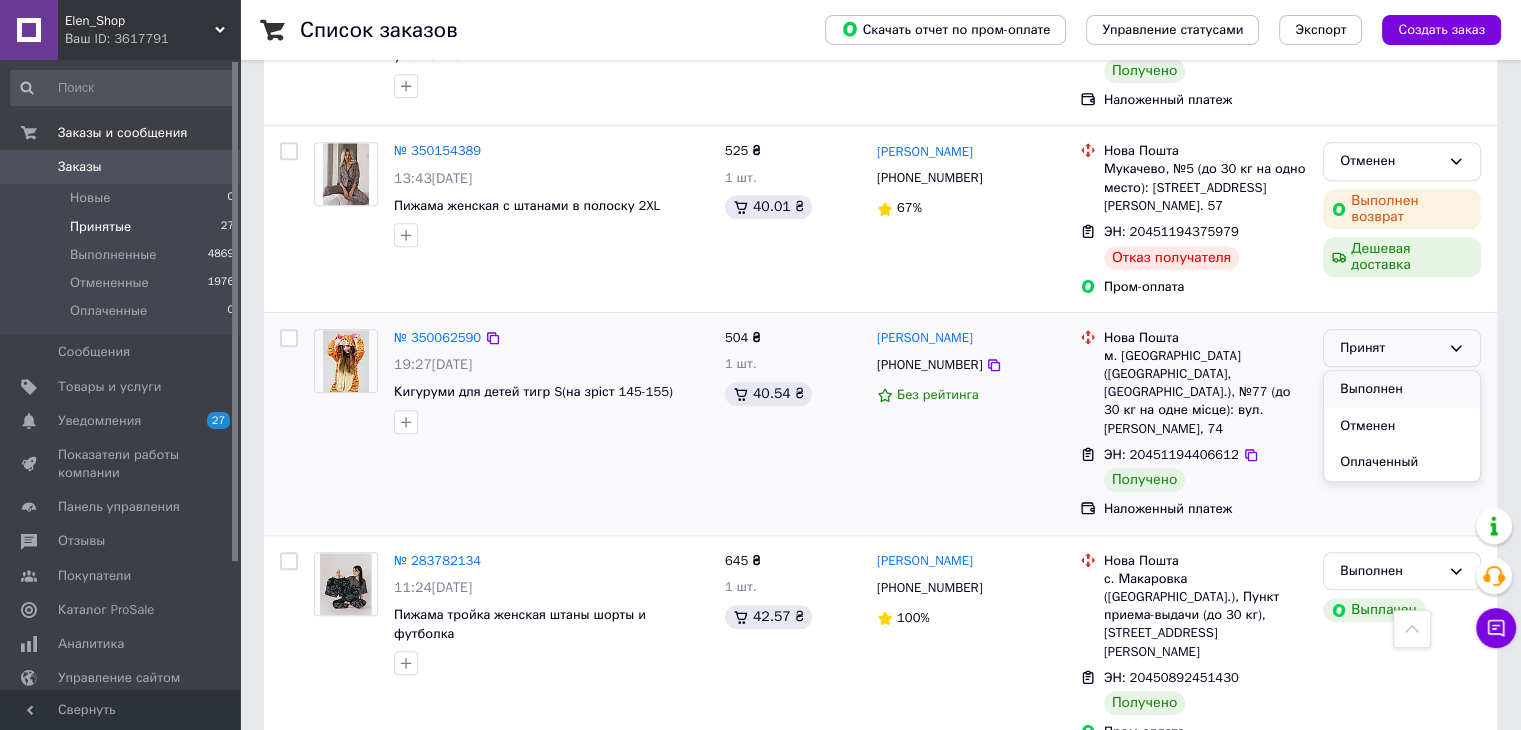 click on "Выполнен" at bounding box center [1402, 389] 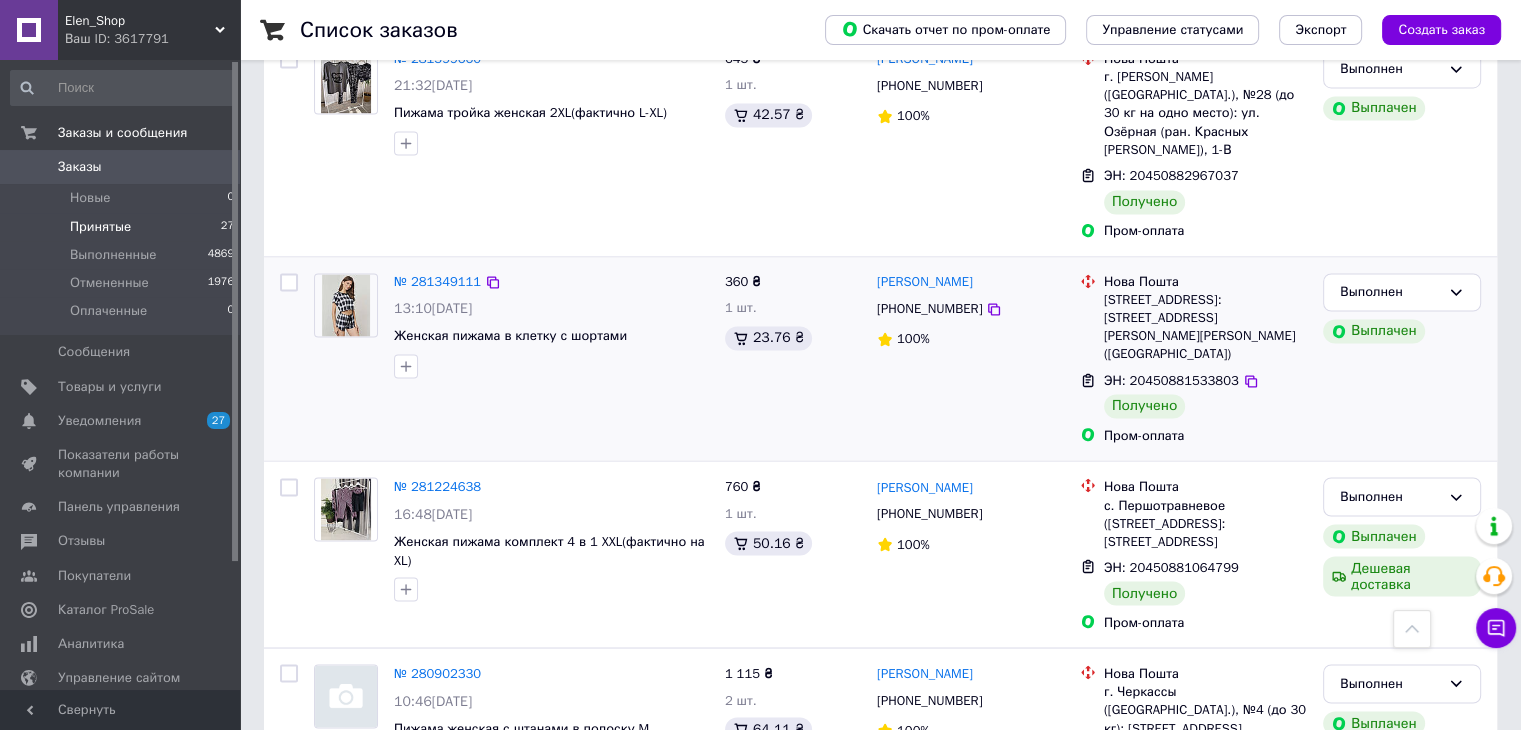 scroll, scrollTop: 3369, scrollLeft: 0, axis: vertical 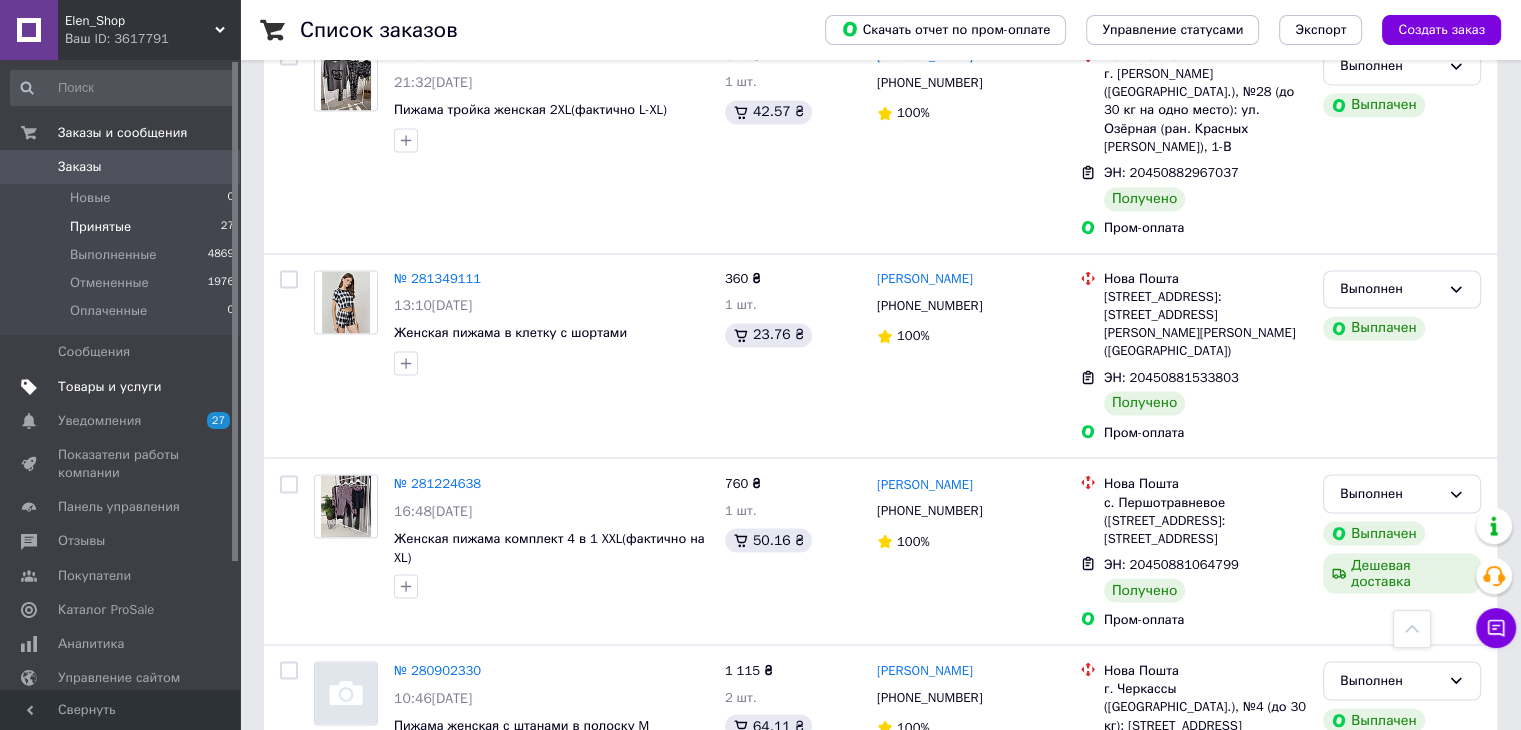 click on "Товары и услуги" at bounding box center (110, 387) 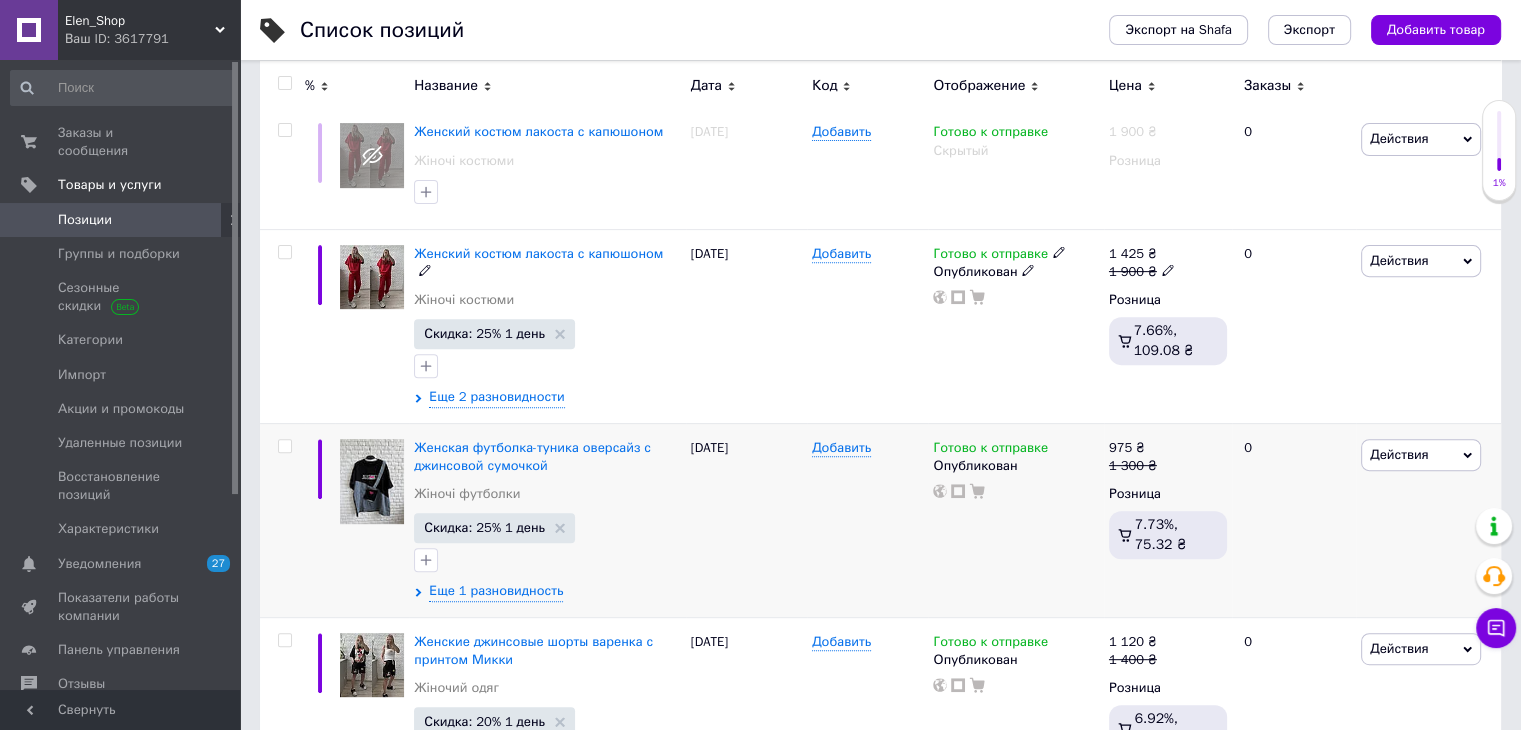 scroll, scrollTop: 700, scrollLeft: 0, axis: vertical 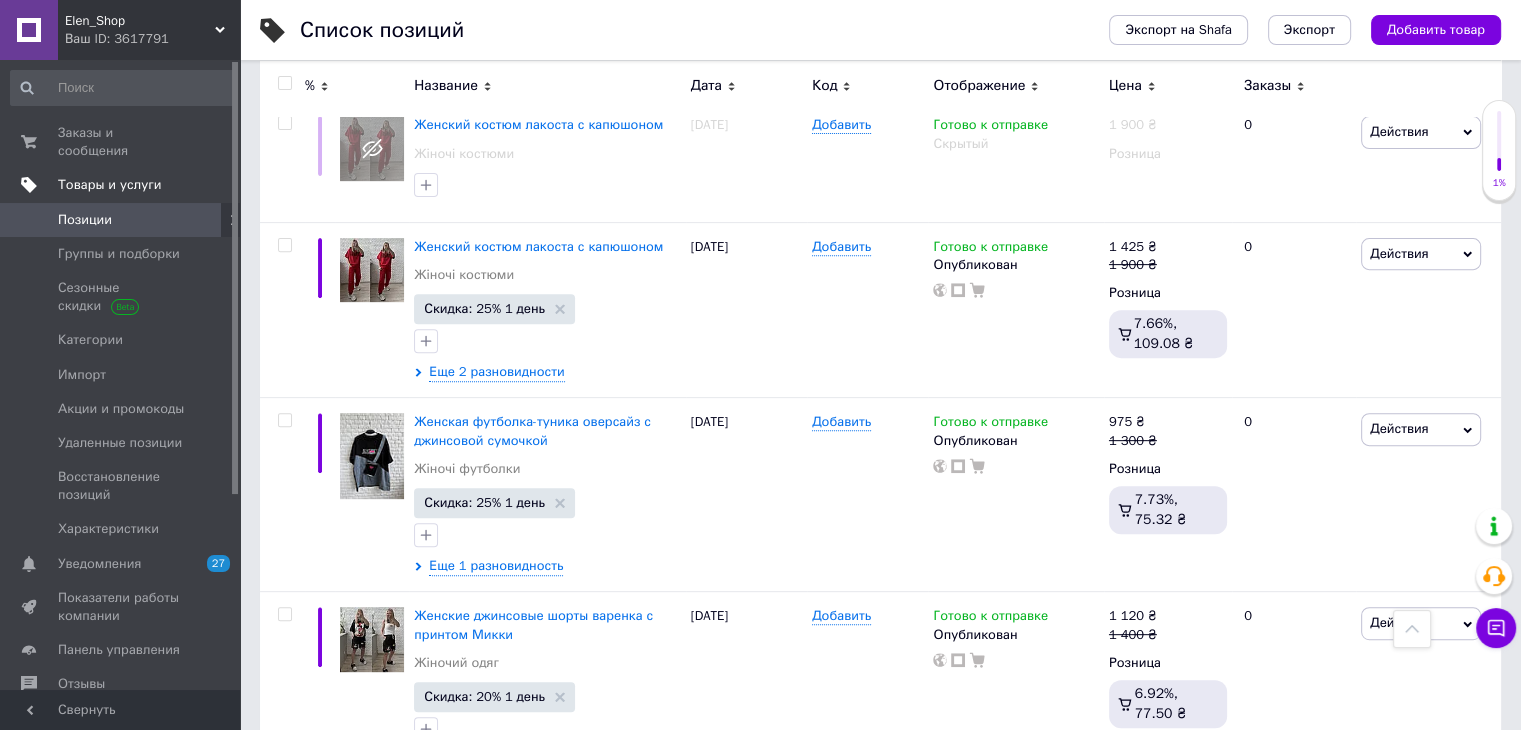 click on "Товары и услуги" at bounding box center [110, 185] 